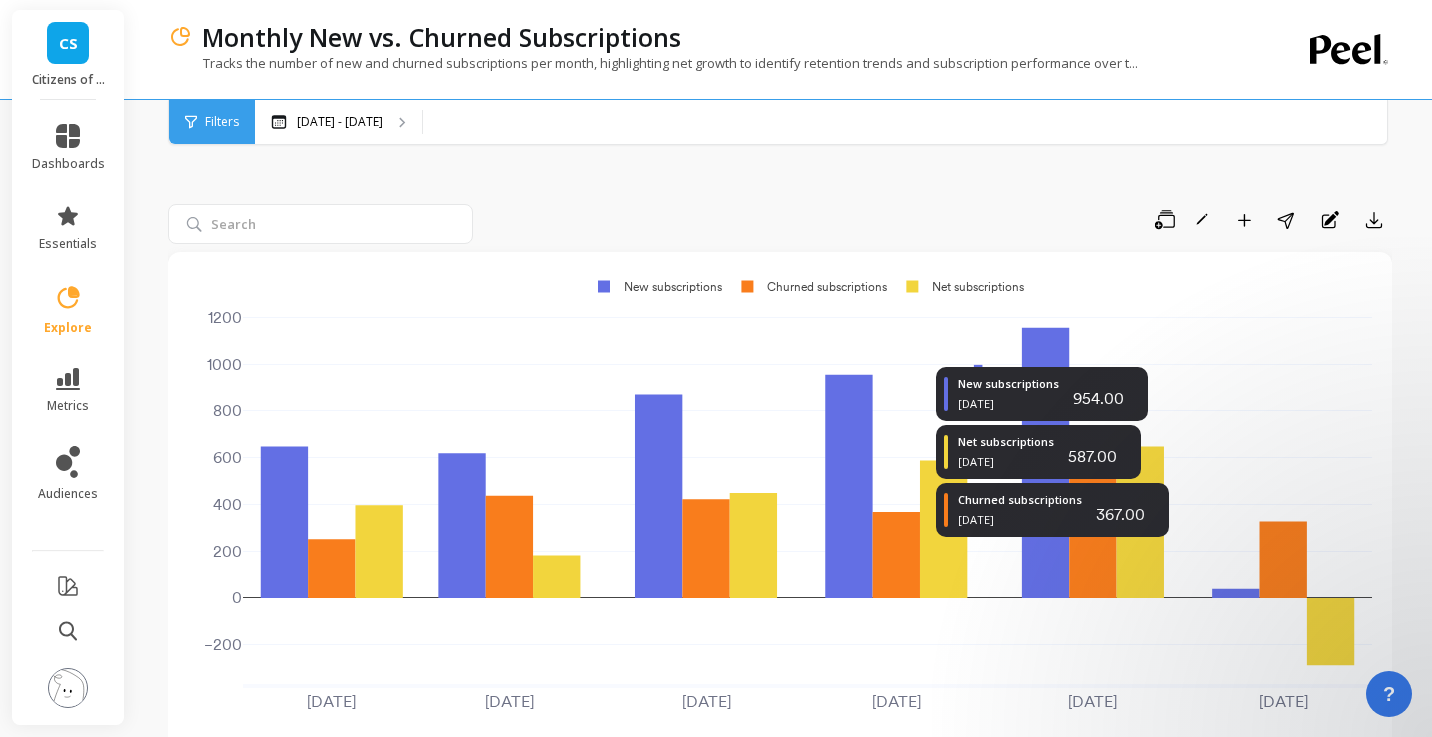 scroll, scrollTop: 126, scrollLeft: 0, axis: vertical 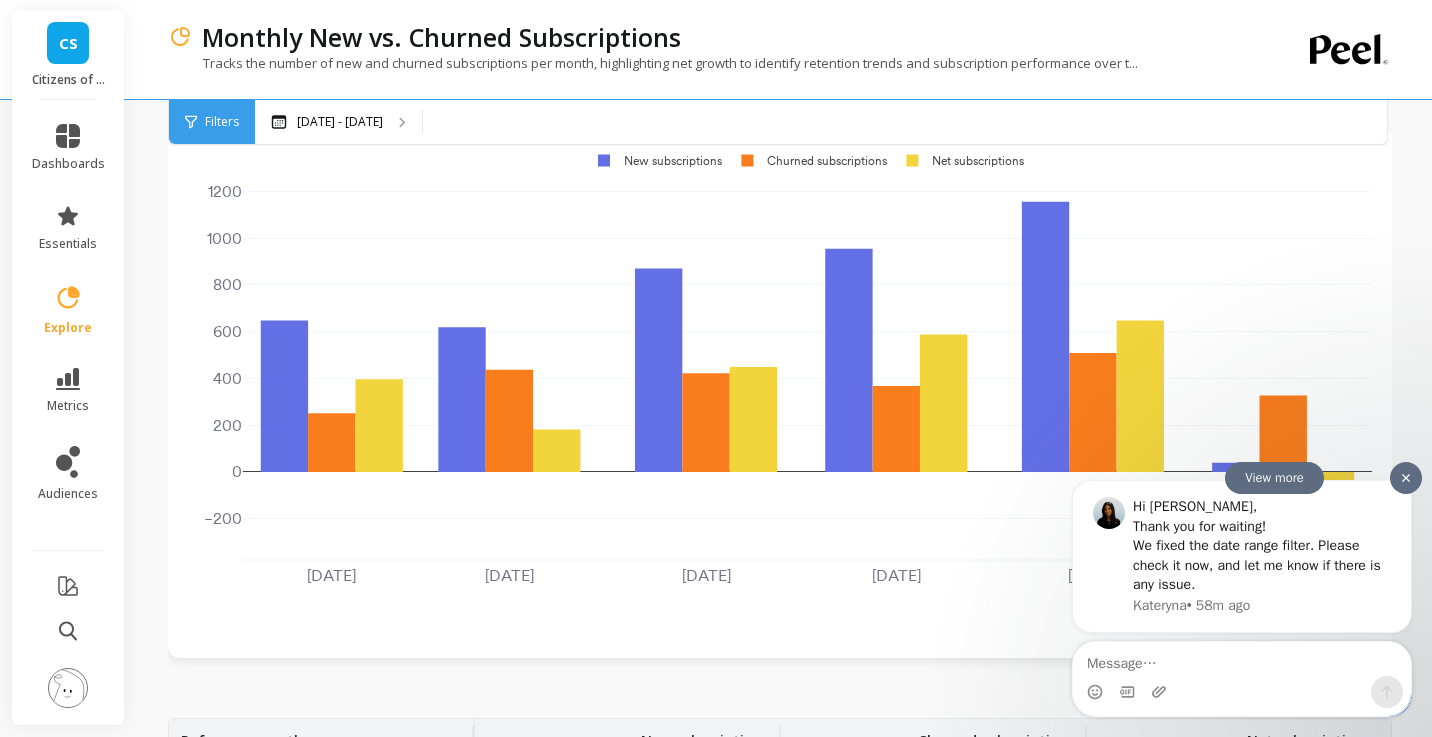 click on "We fixed the date range filter. Please check it now, and let me know if there is any issue." at bounding box center [1262, 565] 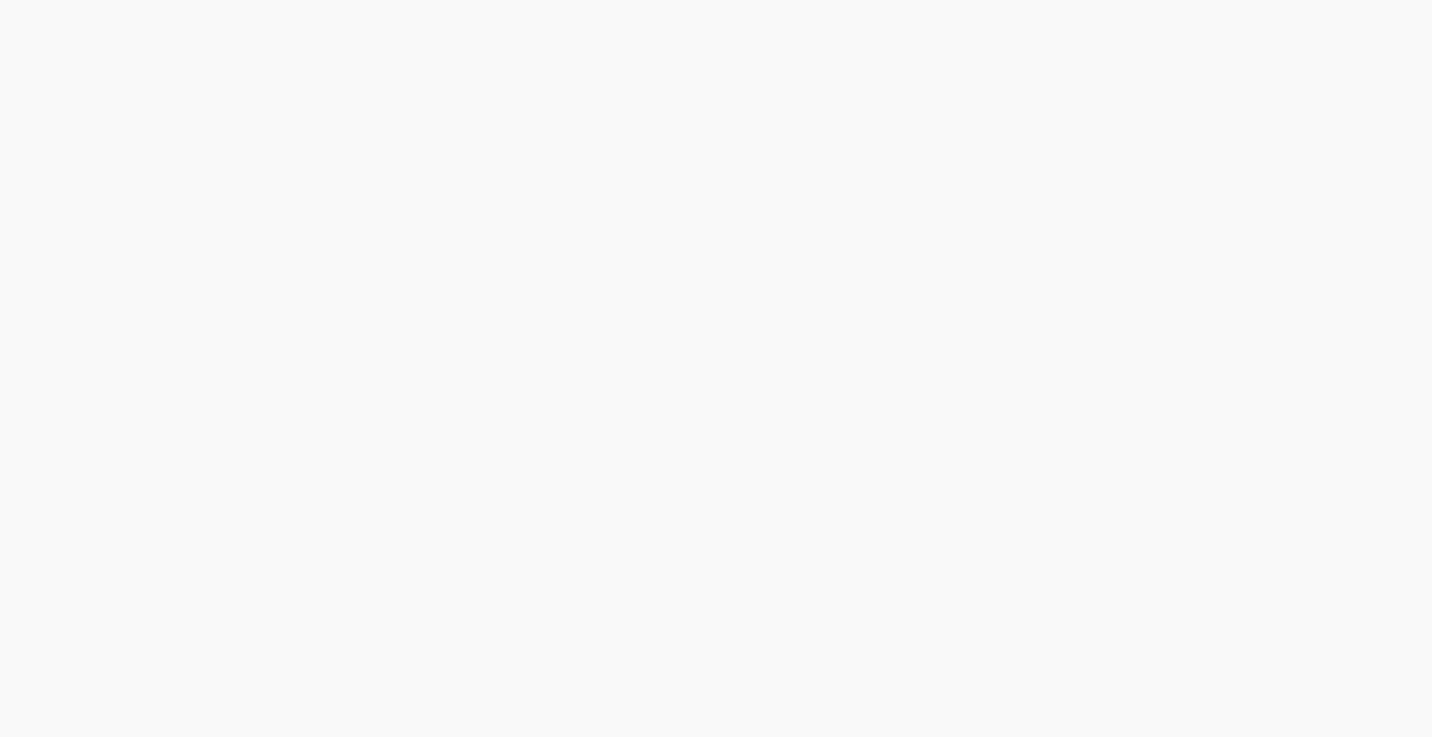 scroll, scrollTop: 0, scrollLeft: 0, axis: both 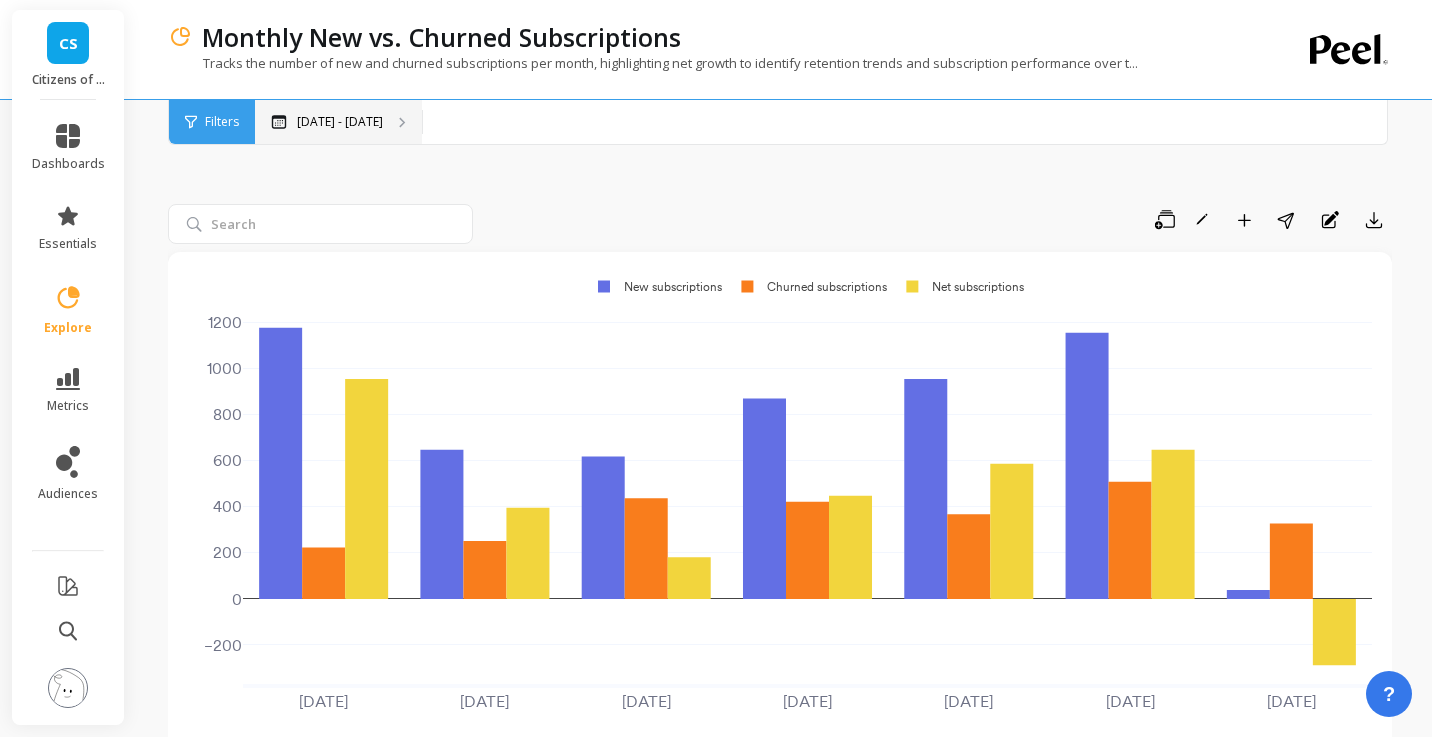 click on "Mar 1 - Jul 1" at bounding box center [338, 122] 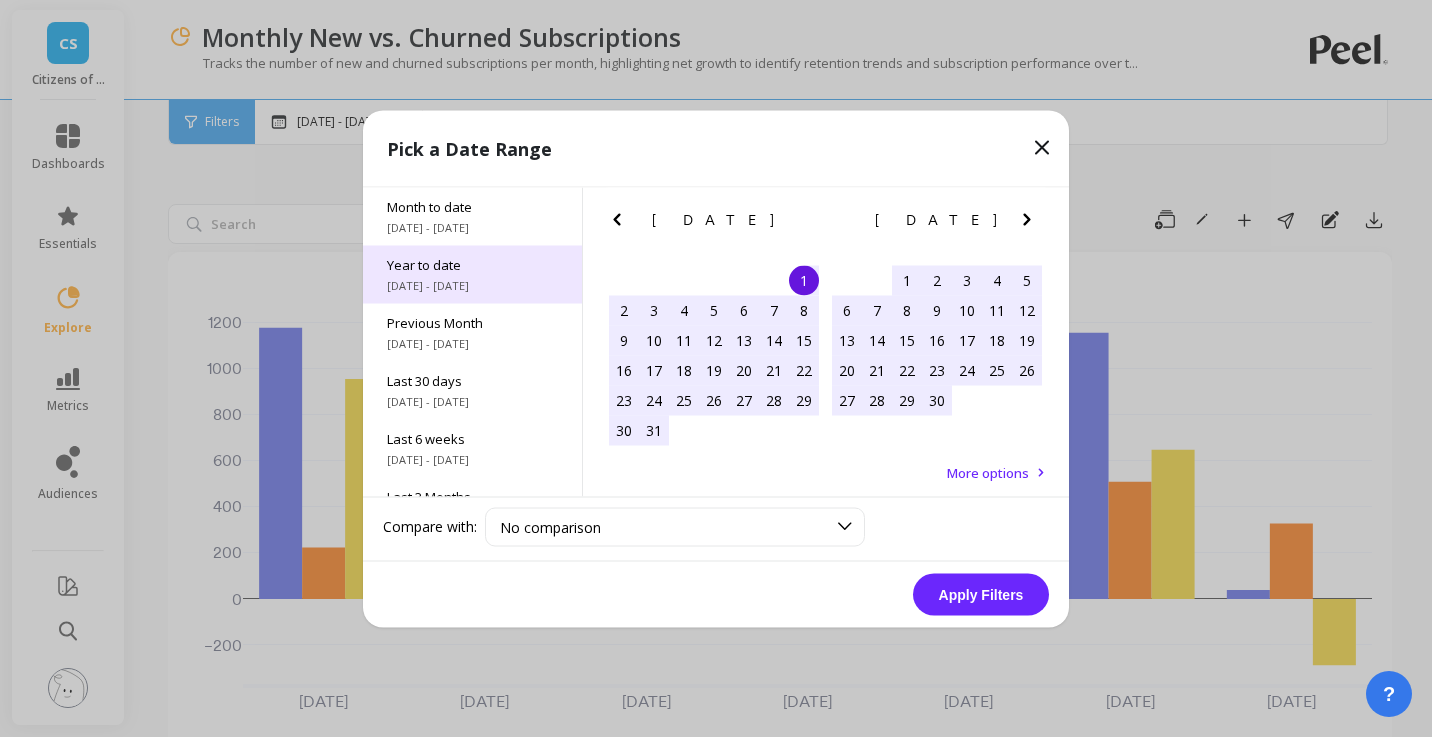 click on "1/1/2025 - 7/1/2025" at bounding box center (472, 285) 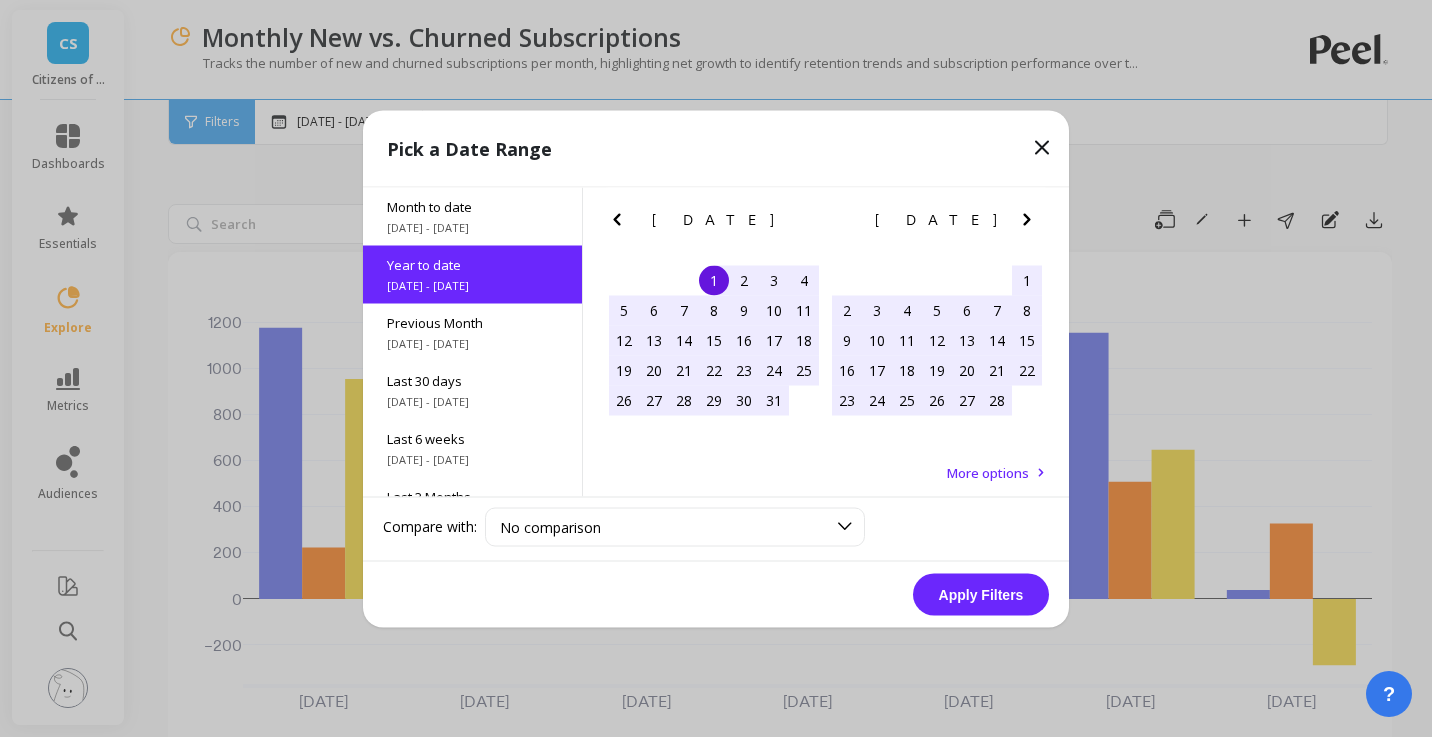 click on "Apply Filters" at bounding box center (981, 594) 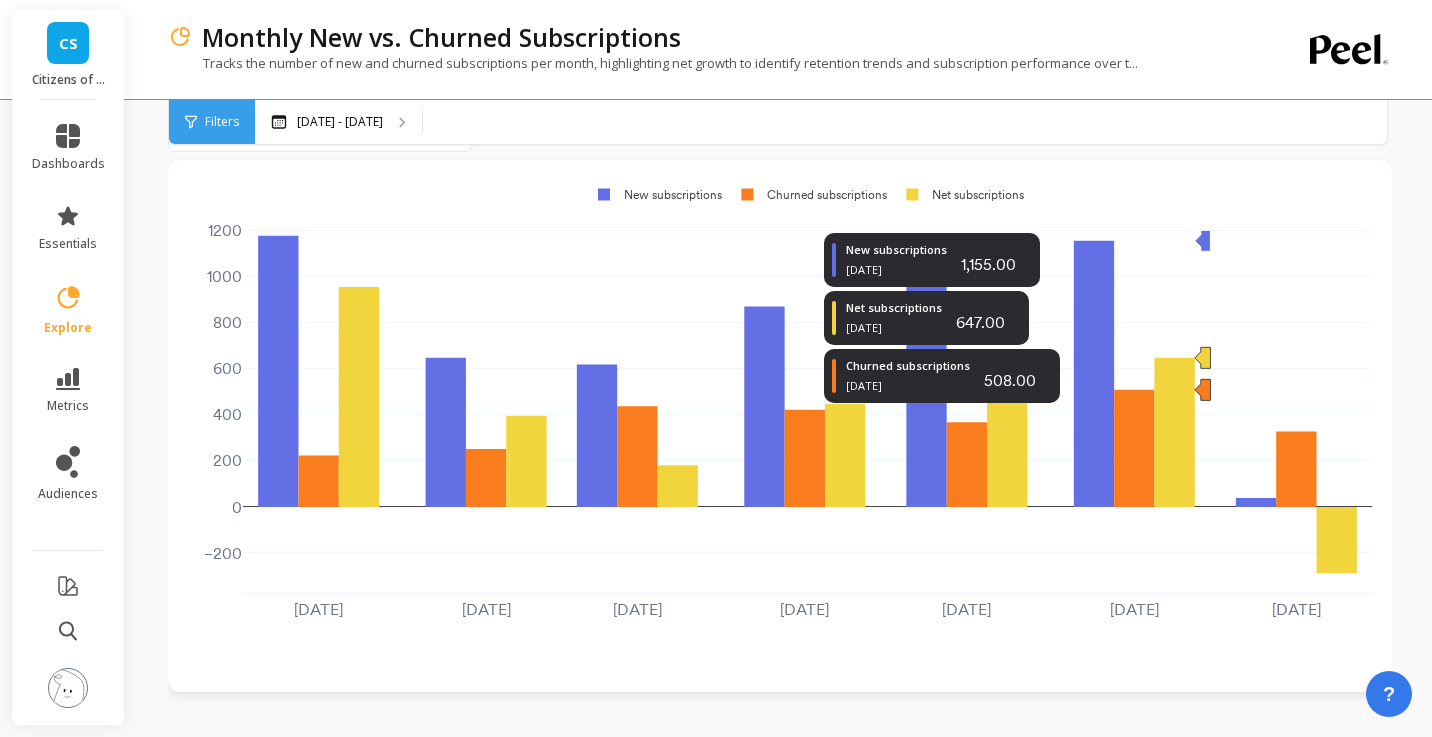 scroll, scrollTop: 0, scrollLeft: 0, axis: both 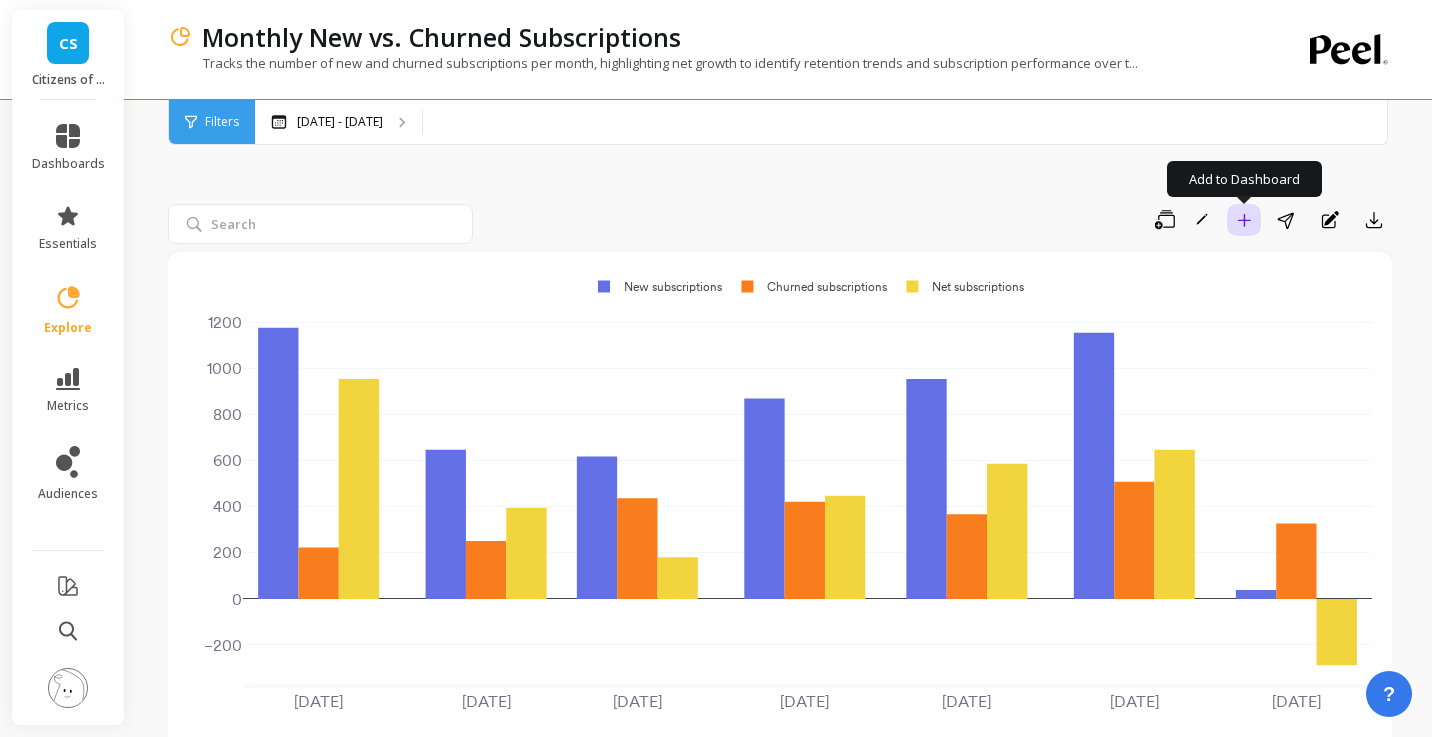 click 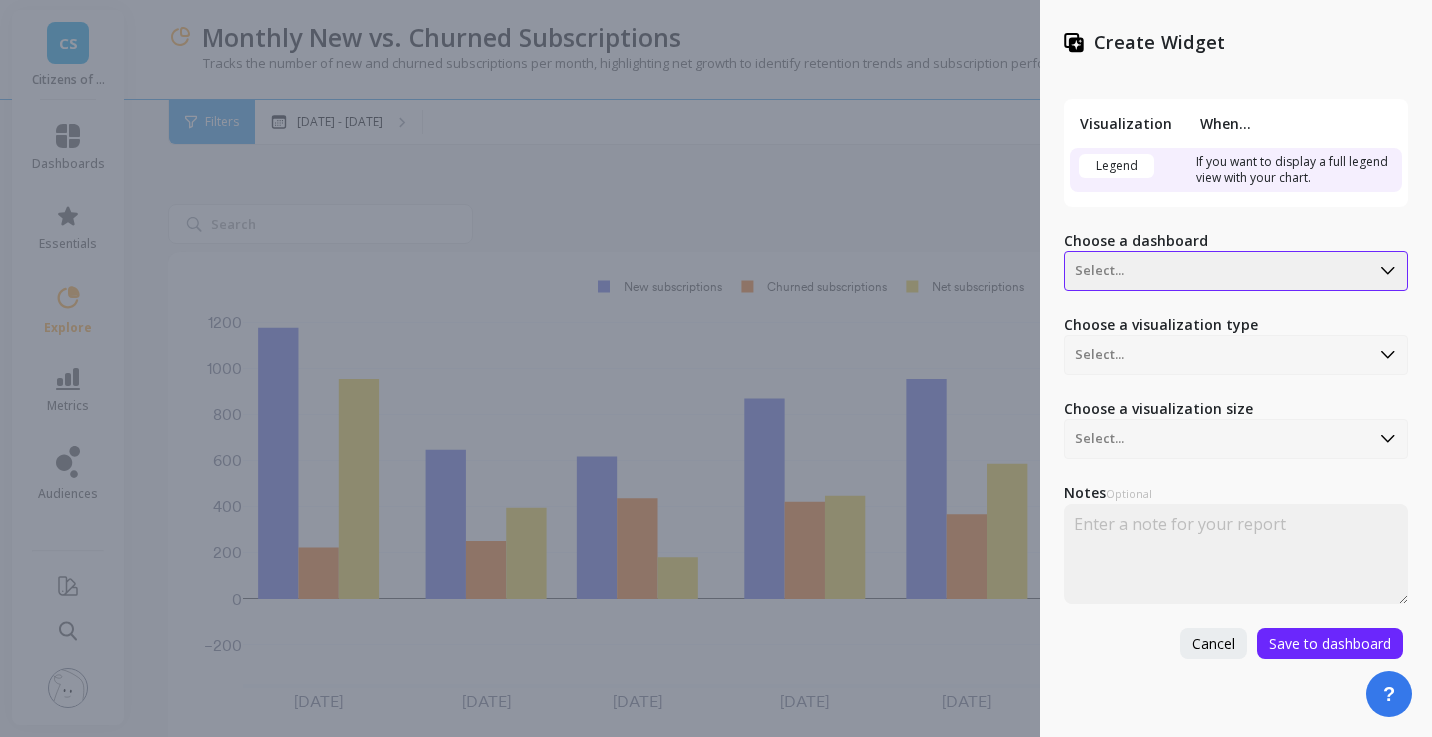 click at bounding box center (1217, 271) 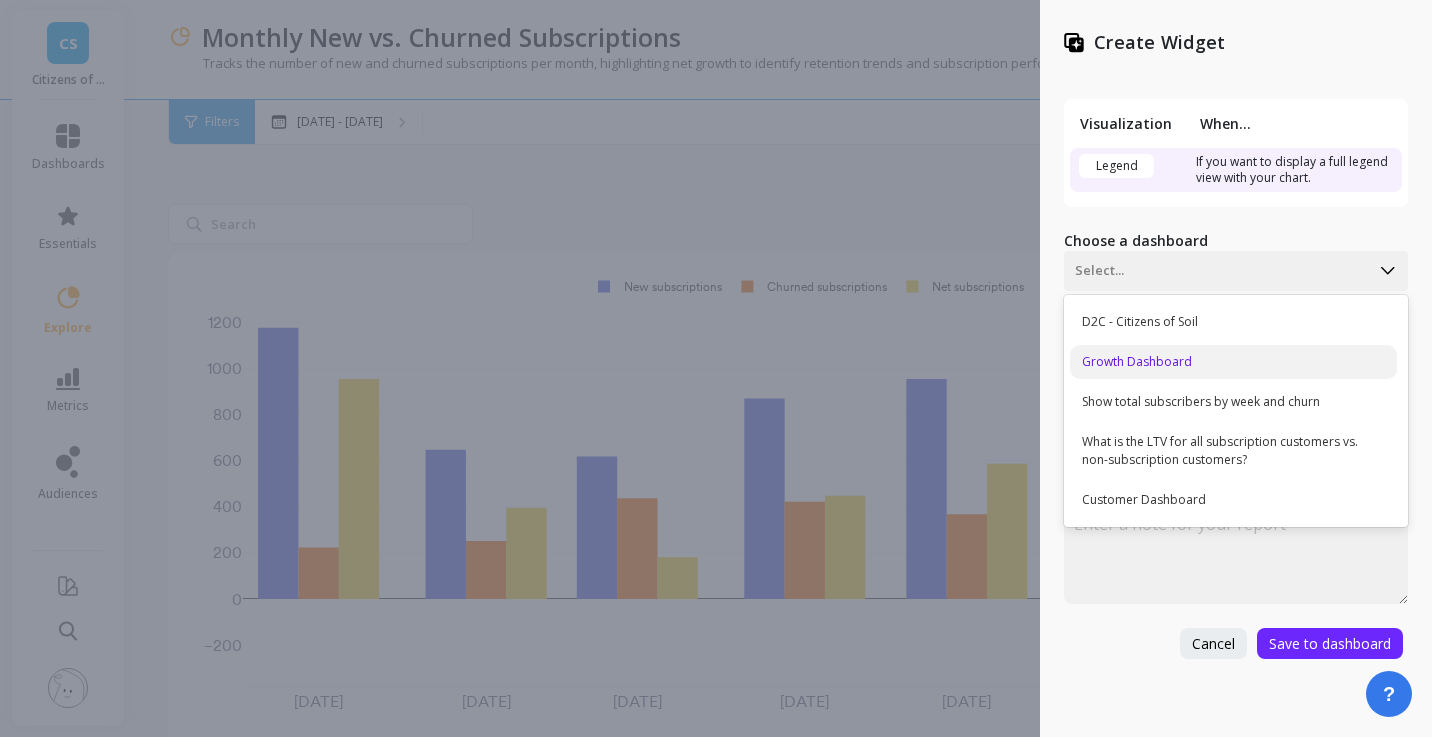 click on "Growth Dashboard" at bounding box center (1233, 362) 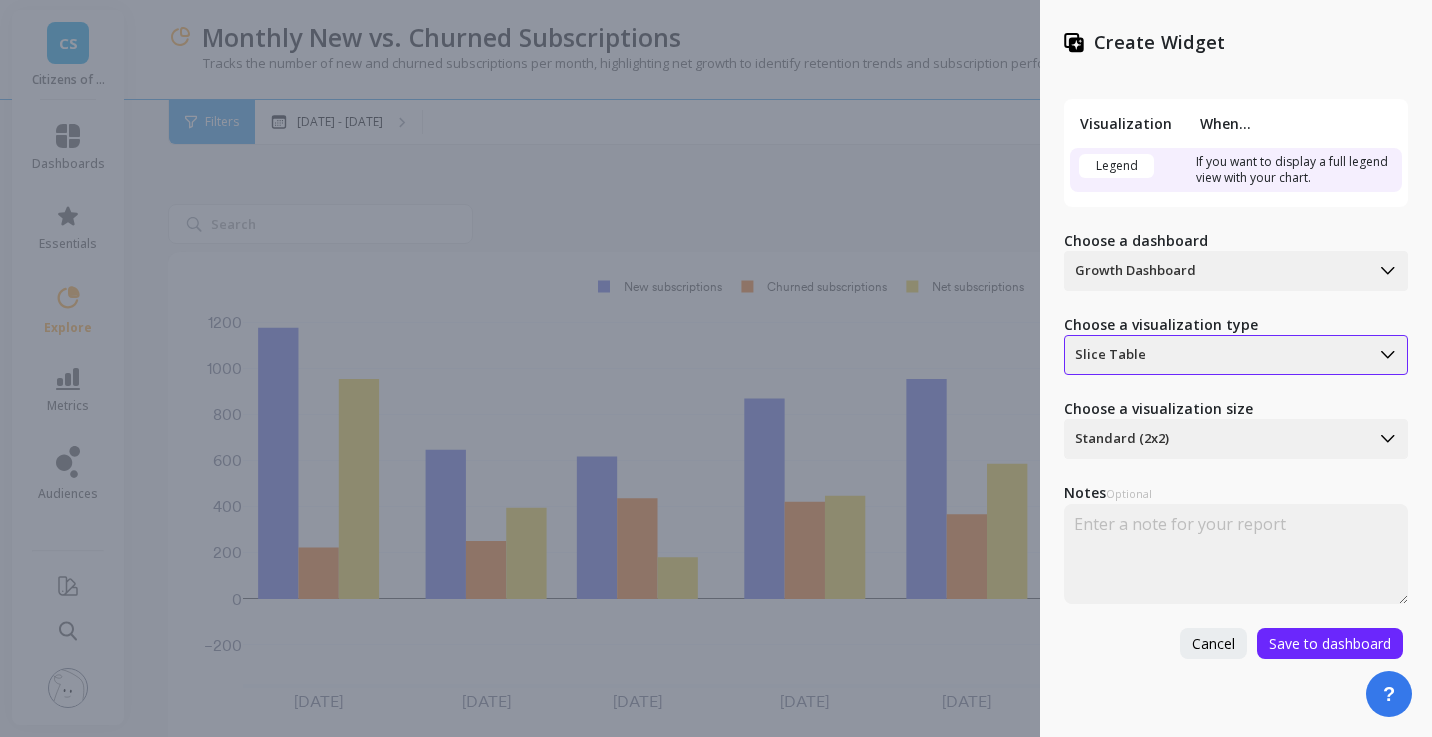 click on "Slice Table" at bounding box center (1217, 355) 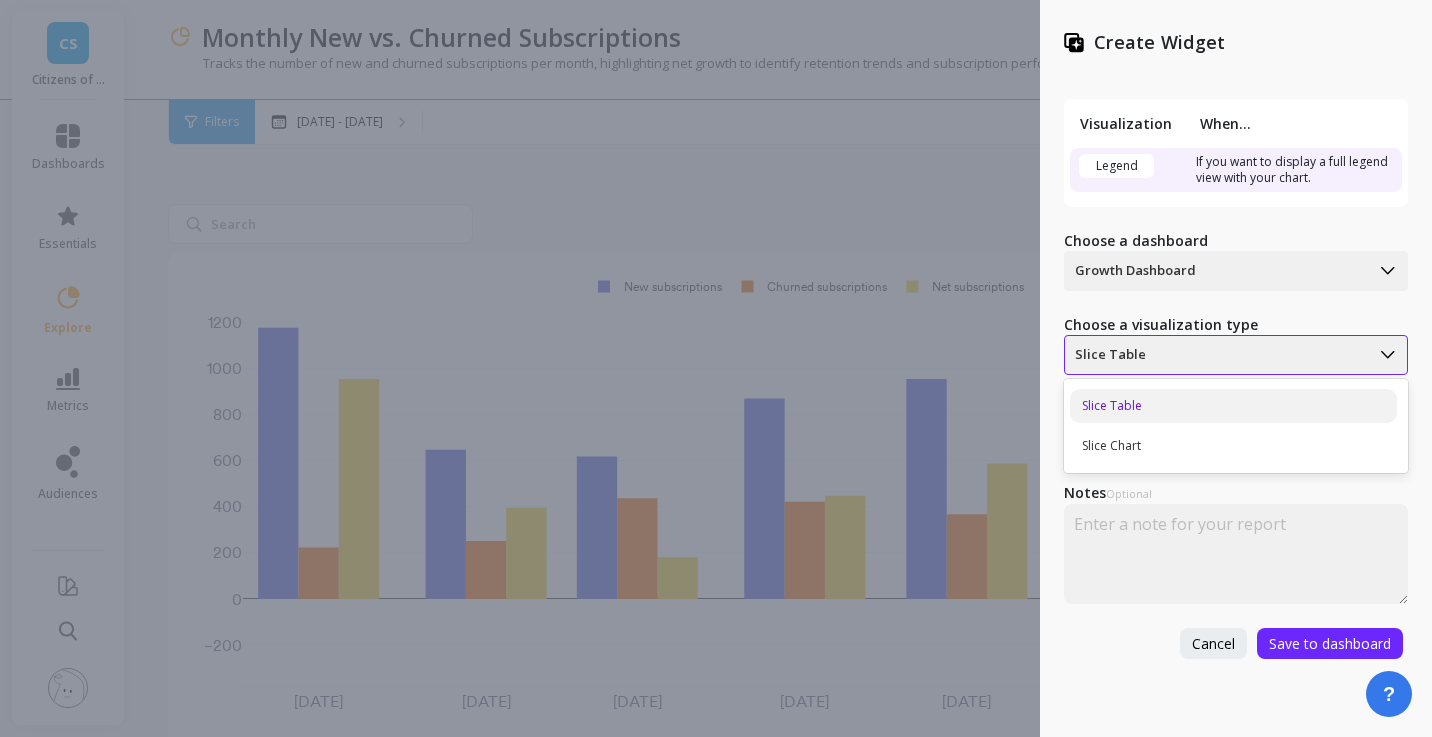 click on "Slice Table" at bounding box center [1217, 355] 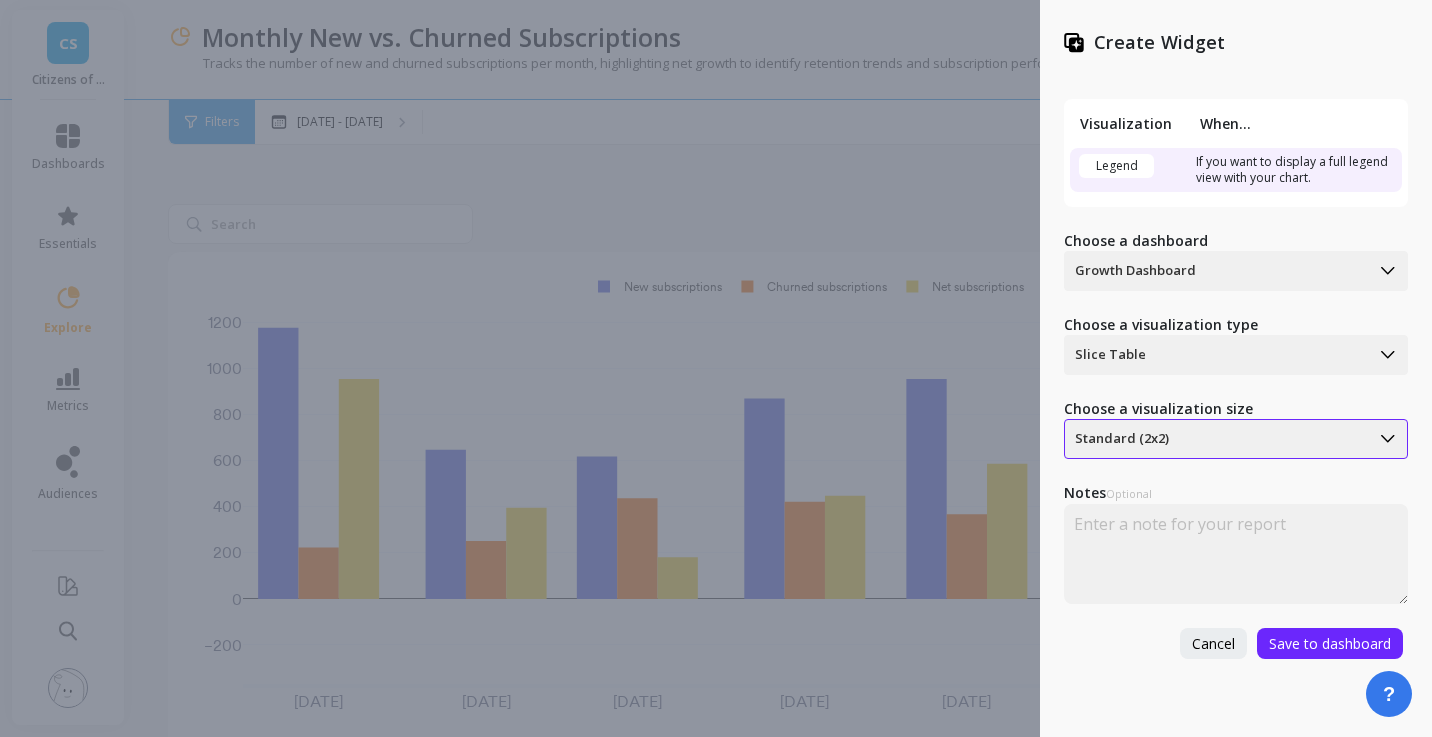 click on "Standard (2x2)" at bounding box center [1236, 439] 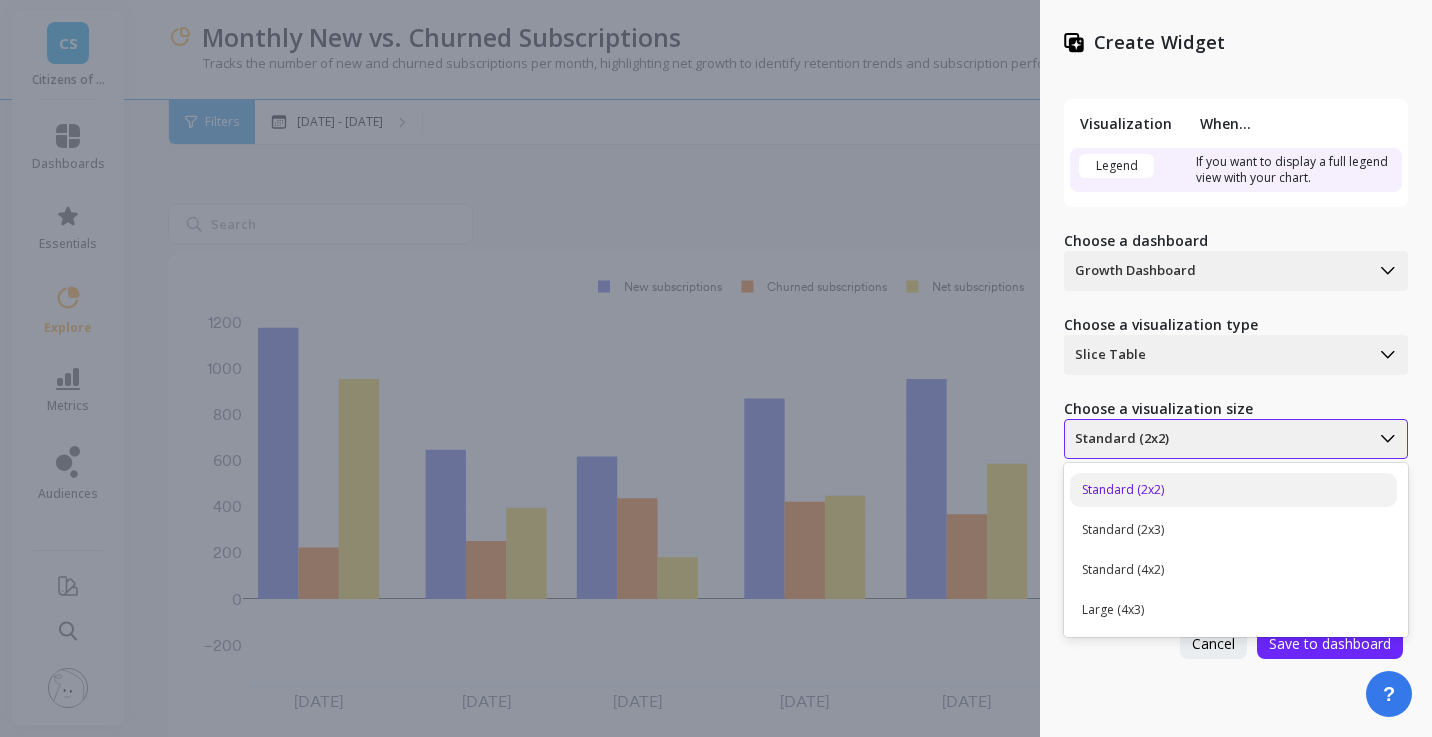 click at bounding box center [1217, 439] 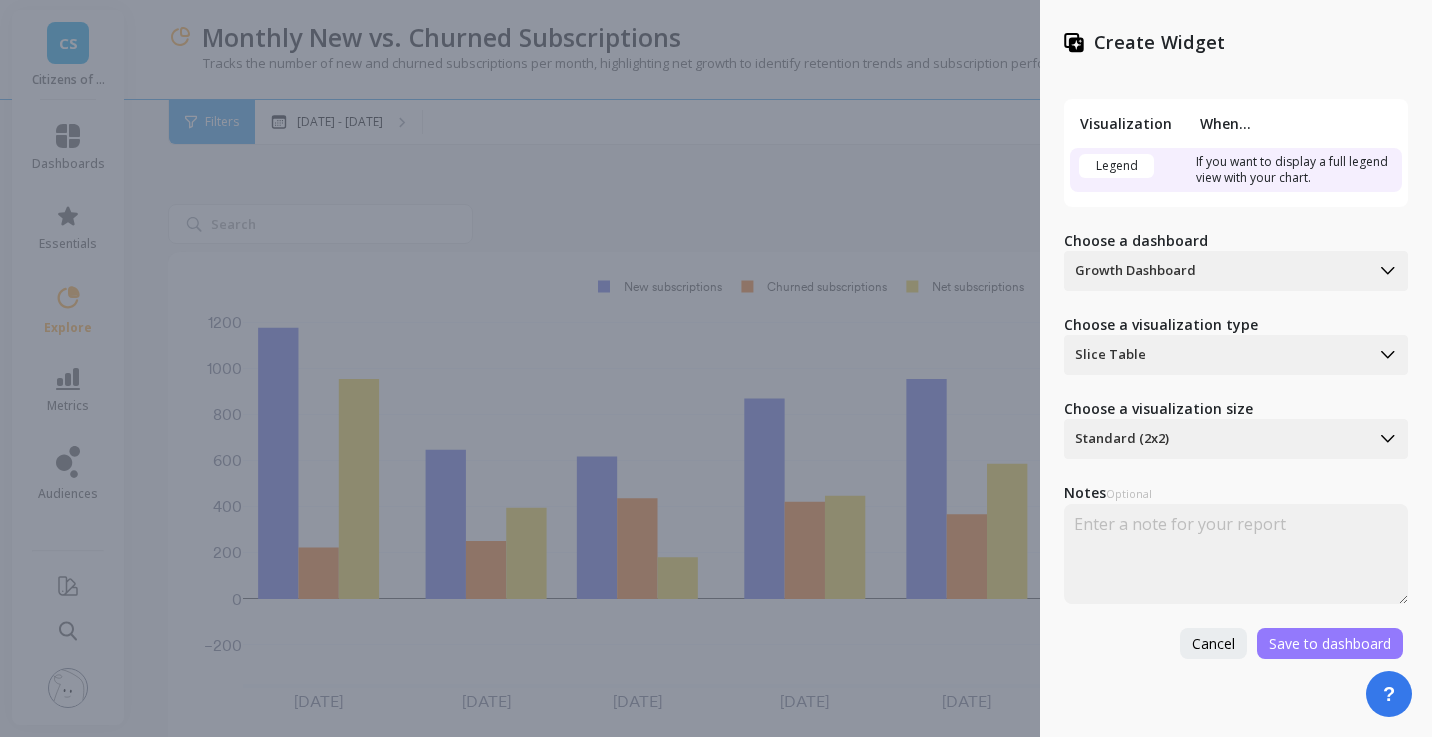 click on "Save to dashboard" at bounding box center [1330, 643] 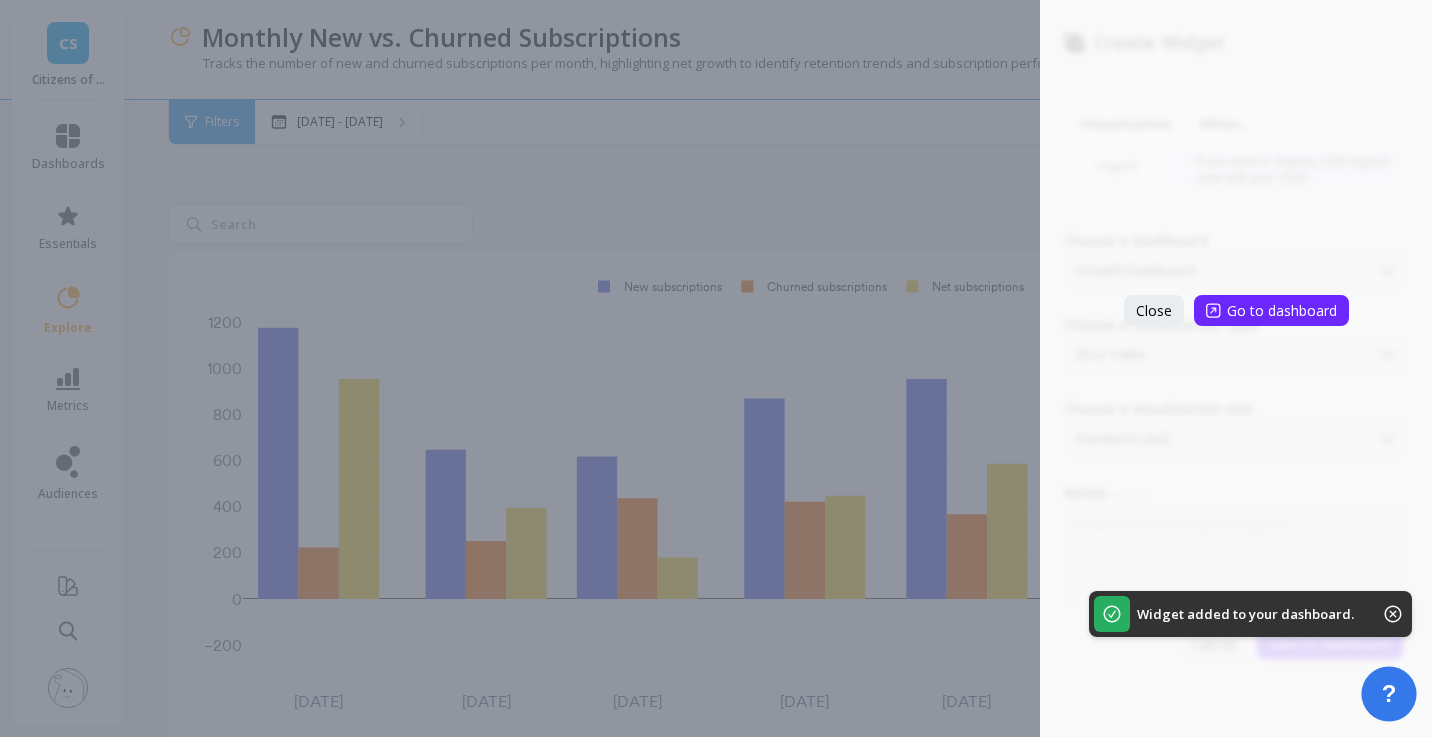 click on "?" at bounding box center [1388, 693] 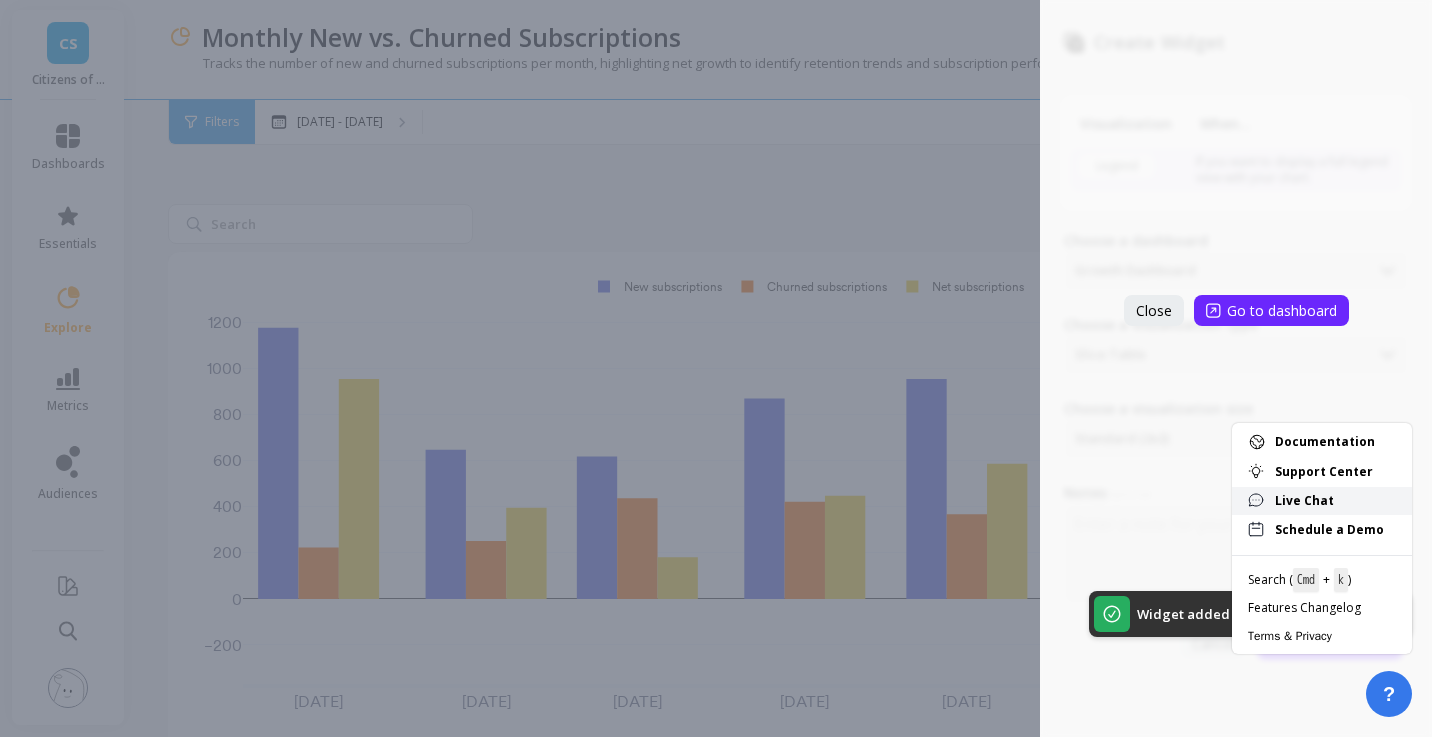click on "Live Chat" at bounding box center [1335, 501] 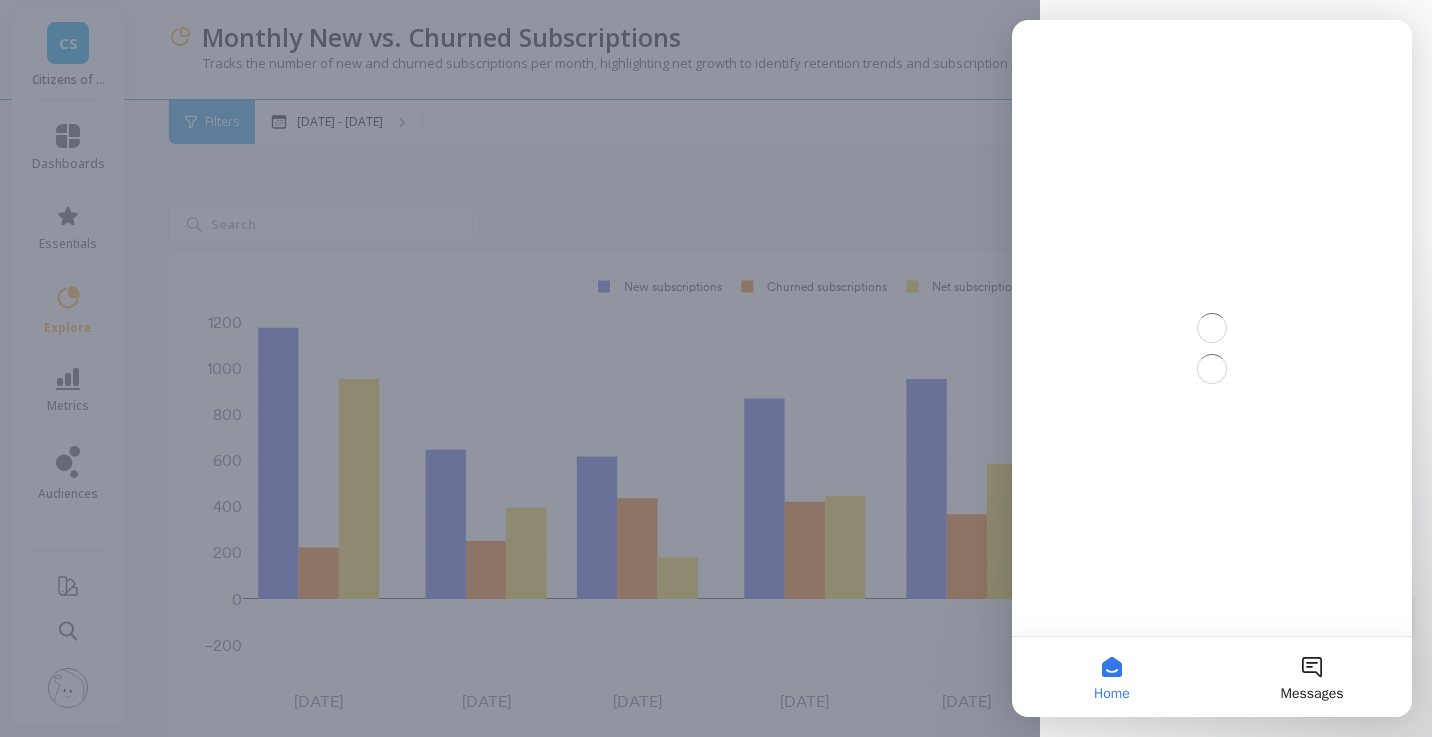 scroll, scrollTop: 0, scrollLeft: 0, axis: both 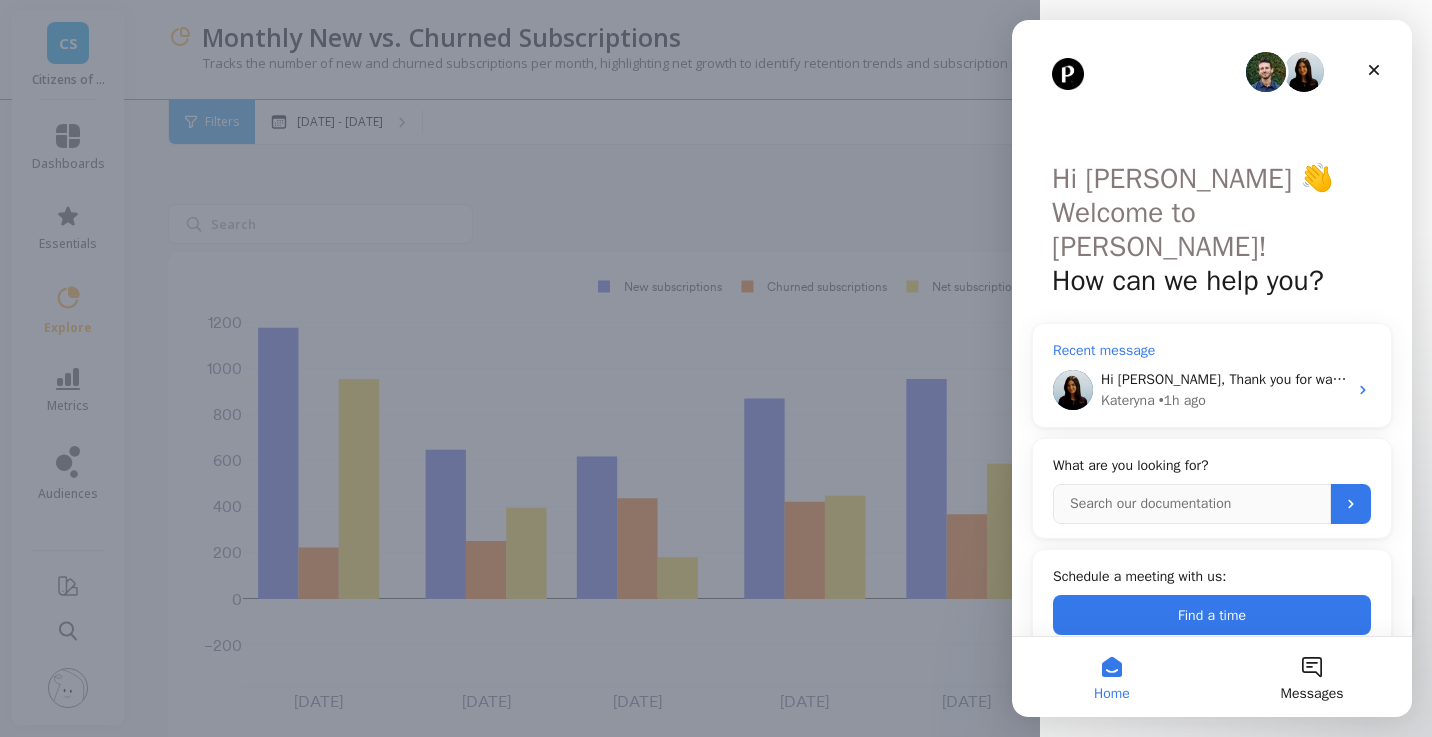 click on "Hi Silvia, Thank you for waiting! We fixed the date range filter. Please check it now, and let me know if there is any issue. Kateryna •  1h ago" at bounding box center (1212, 390) 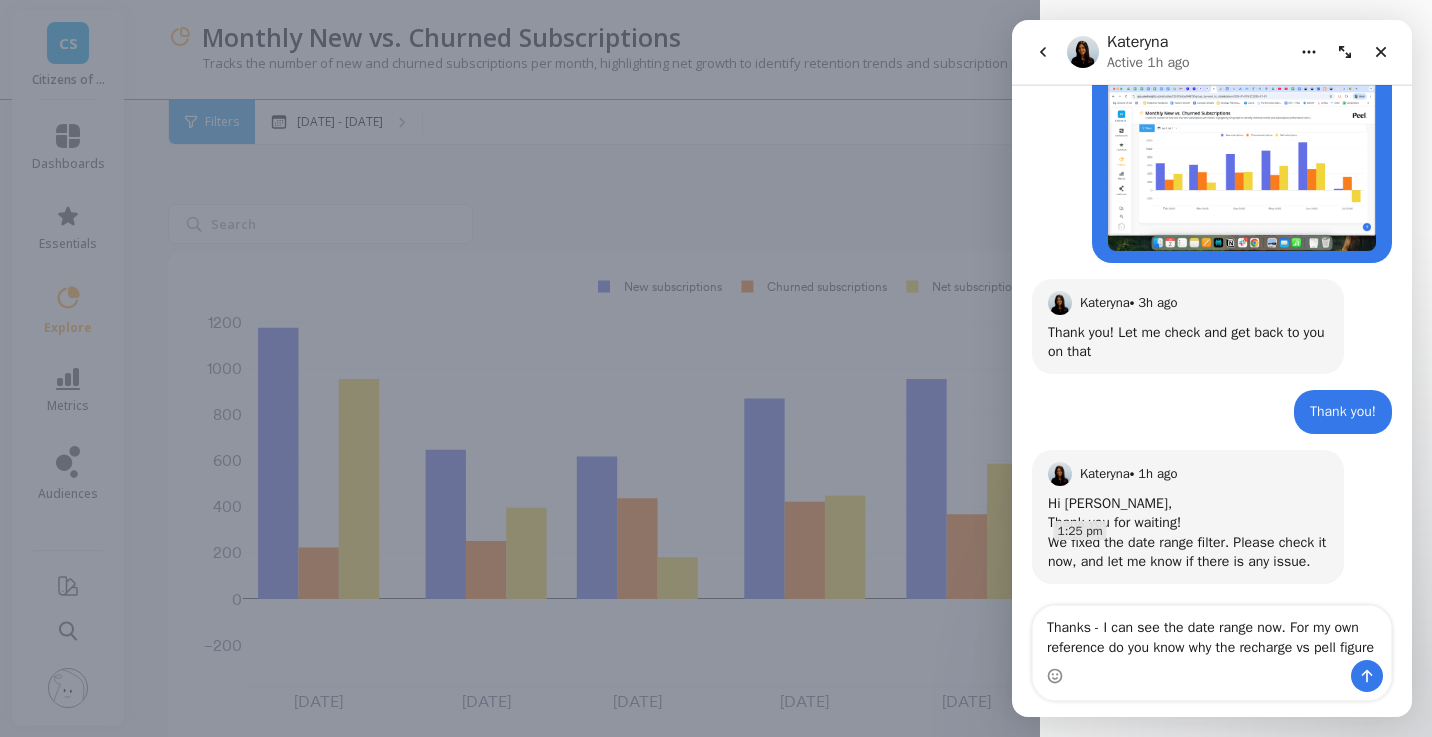 scroll, scrollTop: 3594, scrollLeft: 0, axis: vertical 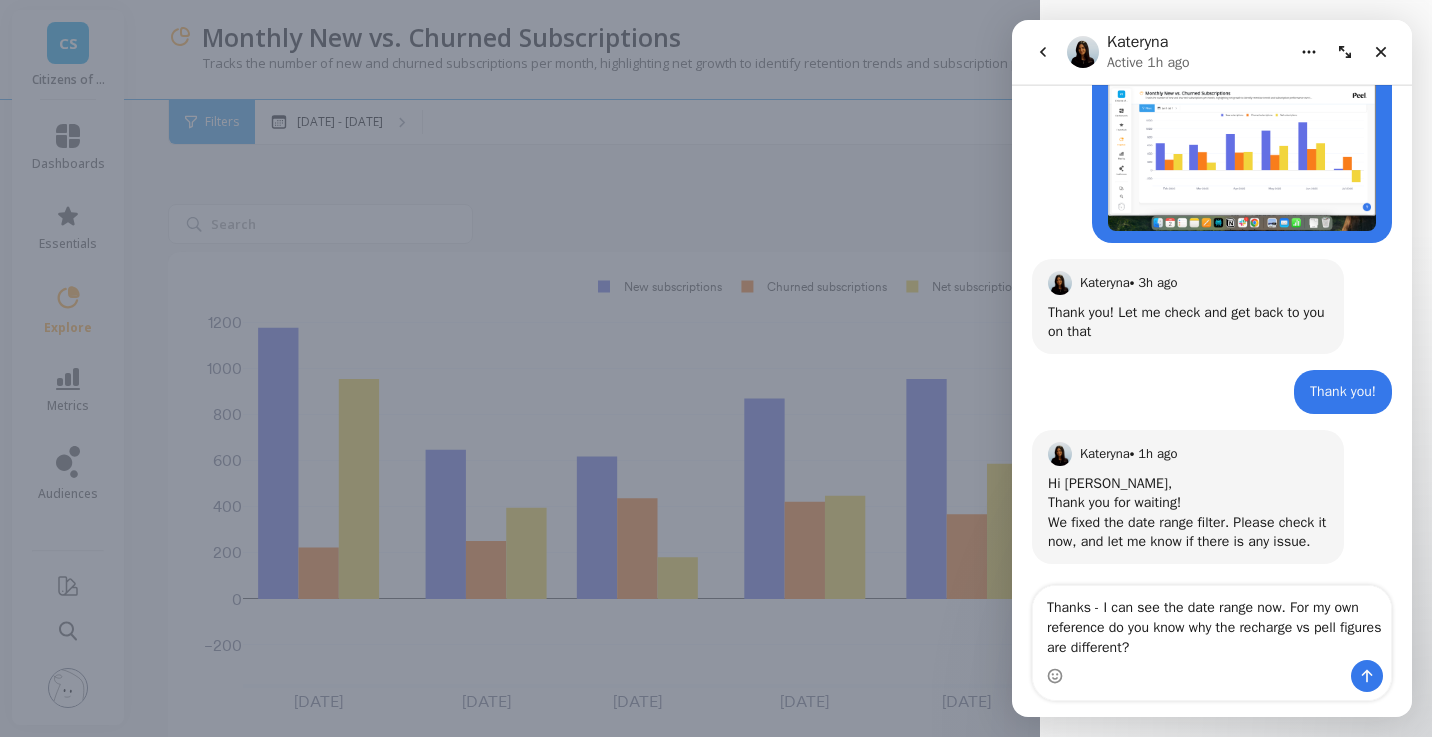 drag, startPoint x: 1195, startPoint y: 628, endPoint x: 1112, endPoint y: 628, distance: 83 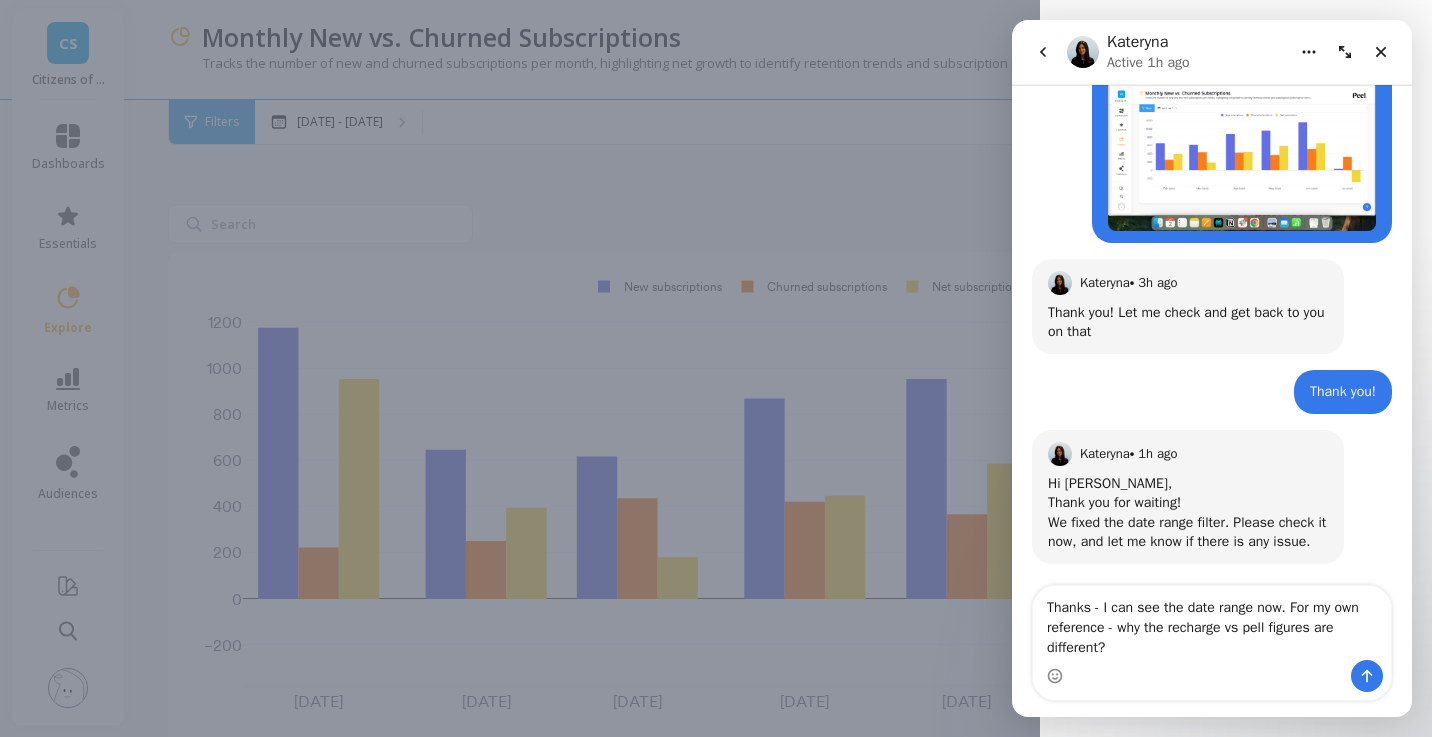 click on "Thanks - I can see the date range now. For my own reference - why the recharge vs pell figures are different?" at bounding box center [1212, 623] 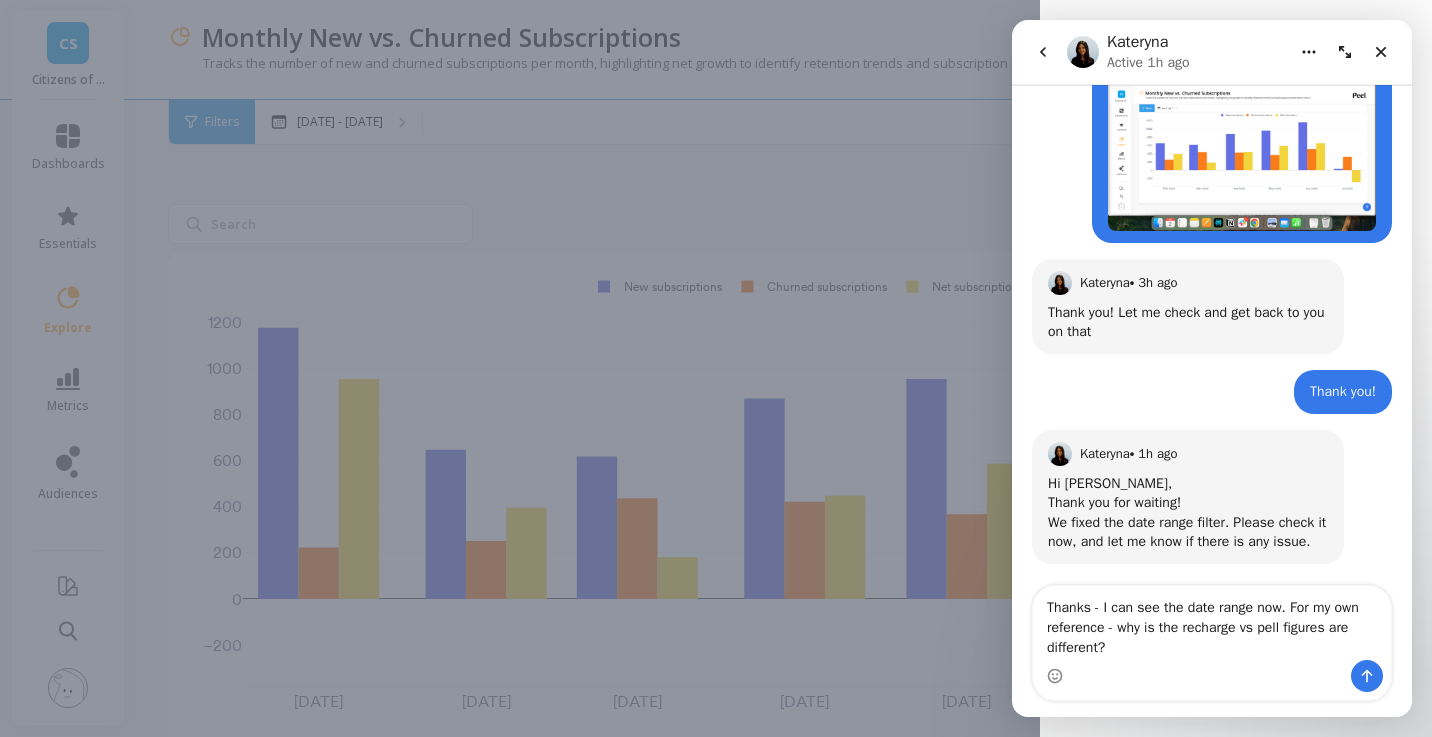 click on "Thanks - I can see the date range now. For my own reference - why is the recharge vs pell figures are different?" at bounding box center (1212, 623) 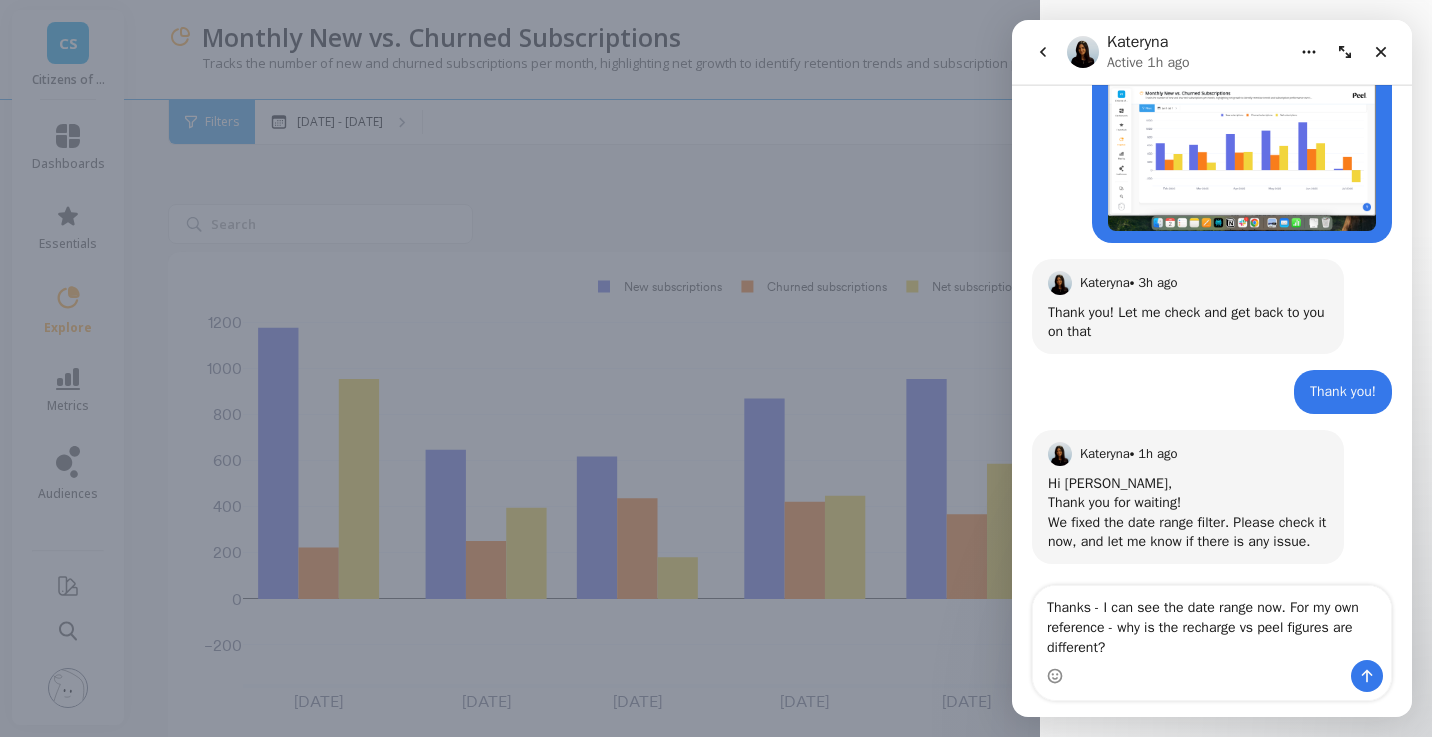drag, startPoint x: 1372, startPoint y: 631, endPoint x: 1301, endPoint y: 634, distance: 71.063354 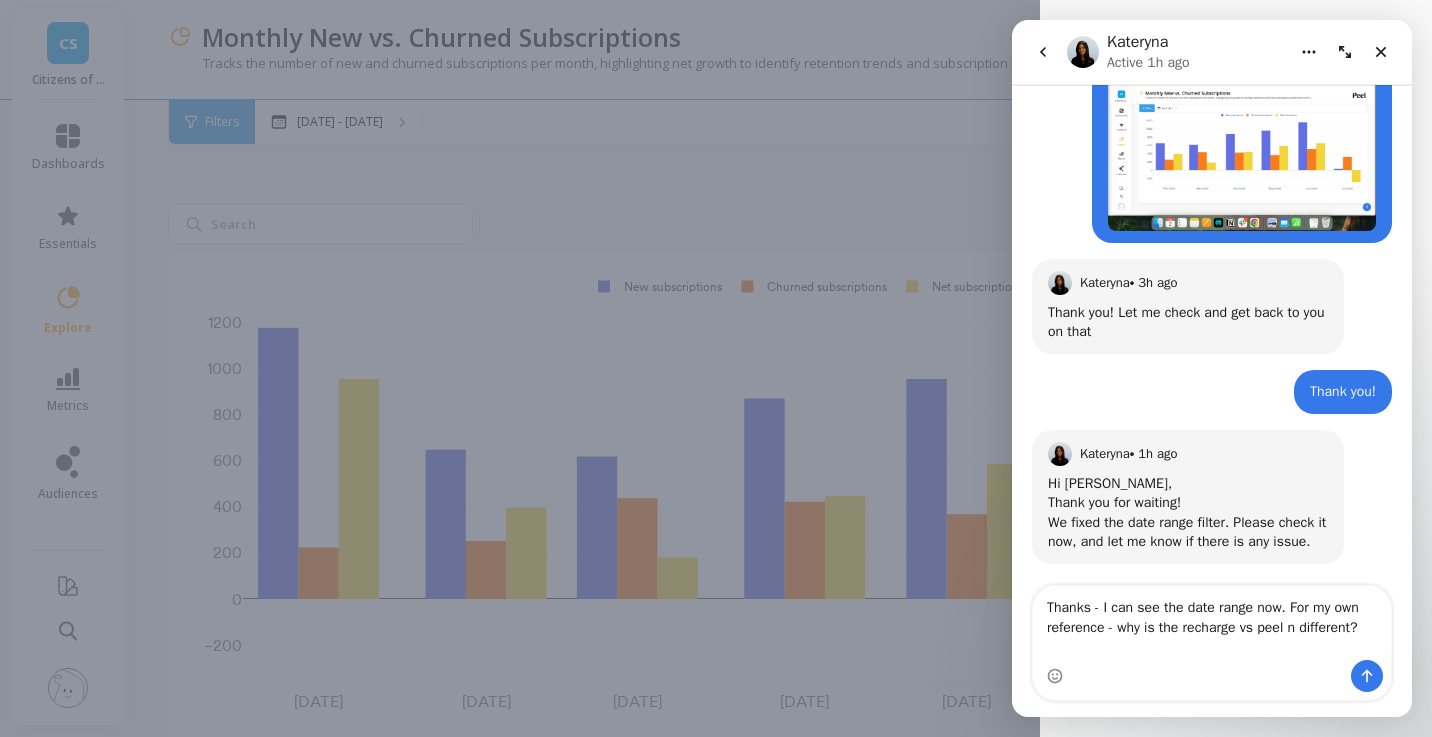scroll, scrollTop: 3594, scrollLeft: 0, axis: vertical 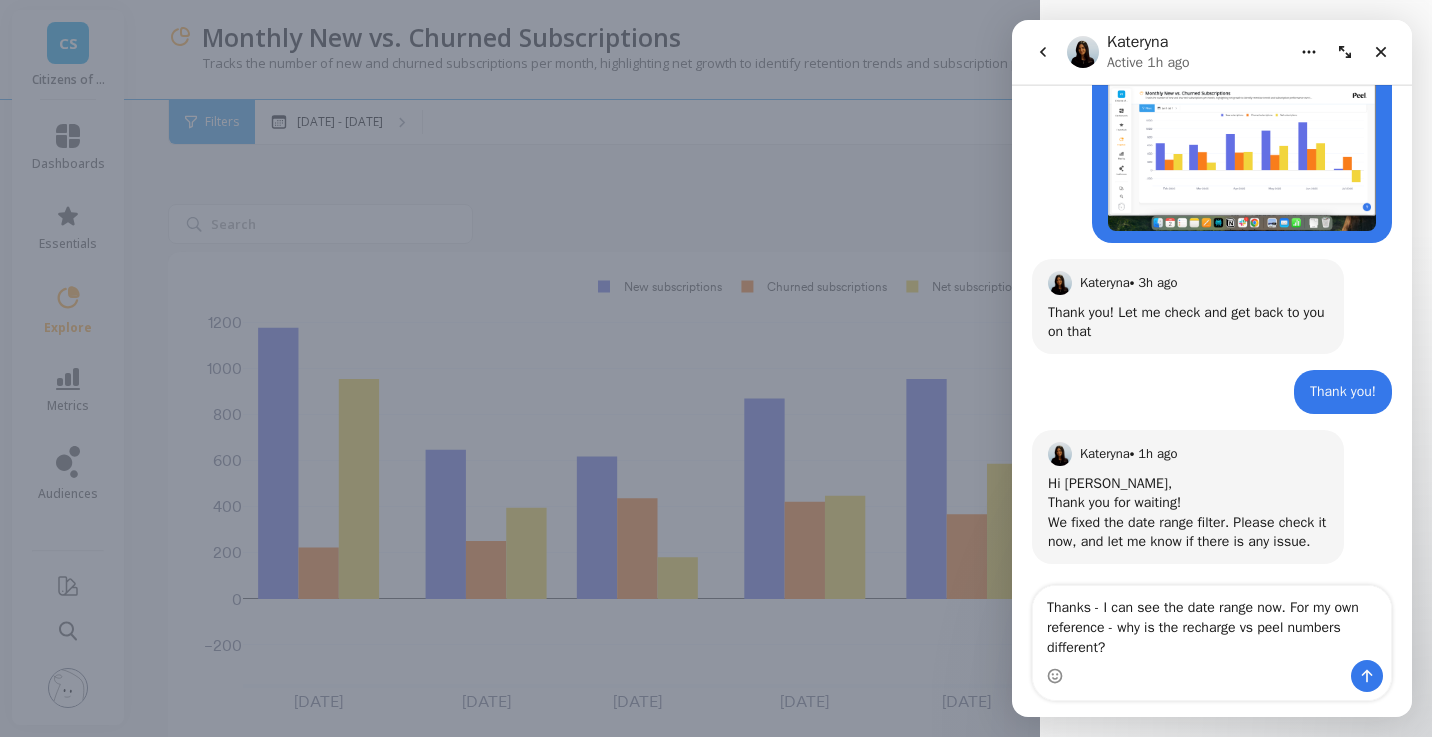 type on "Thanks - I can see the date range now. For my own reference - why is the recharge vs peel numbers different?" 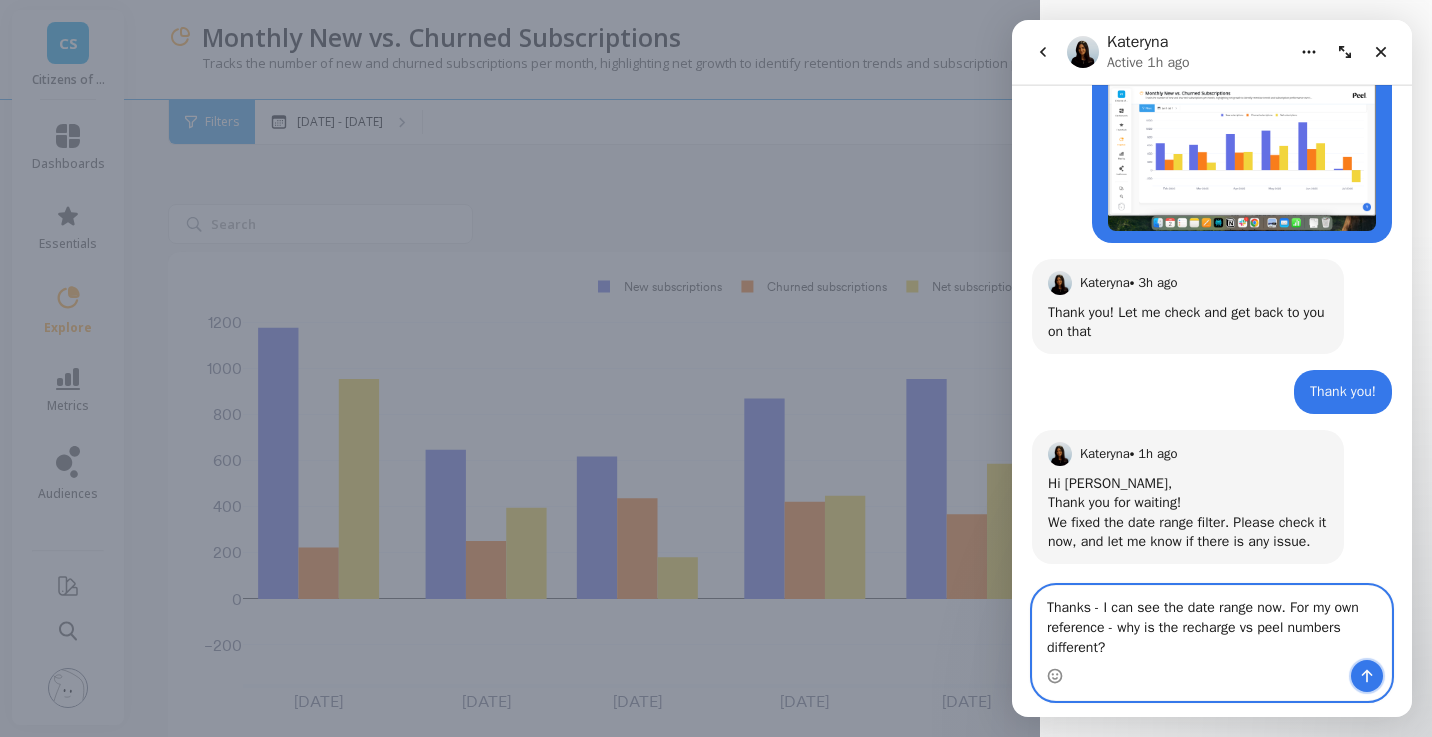 click 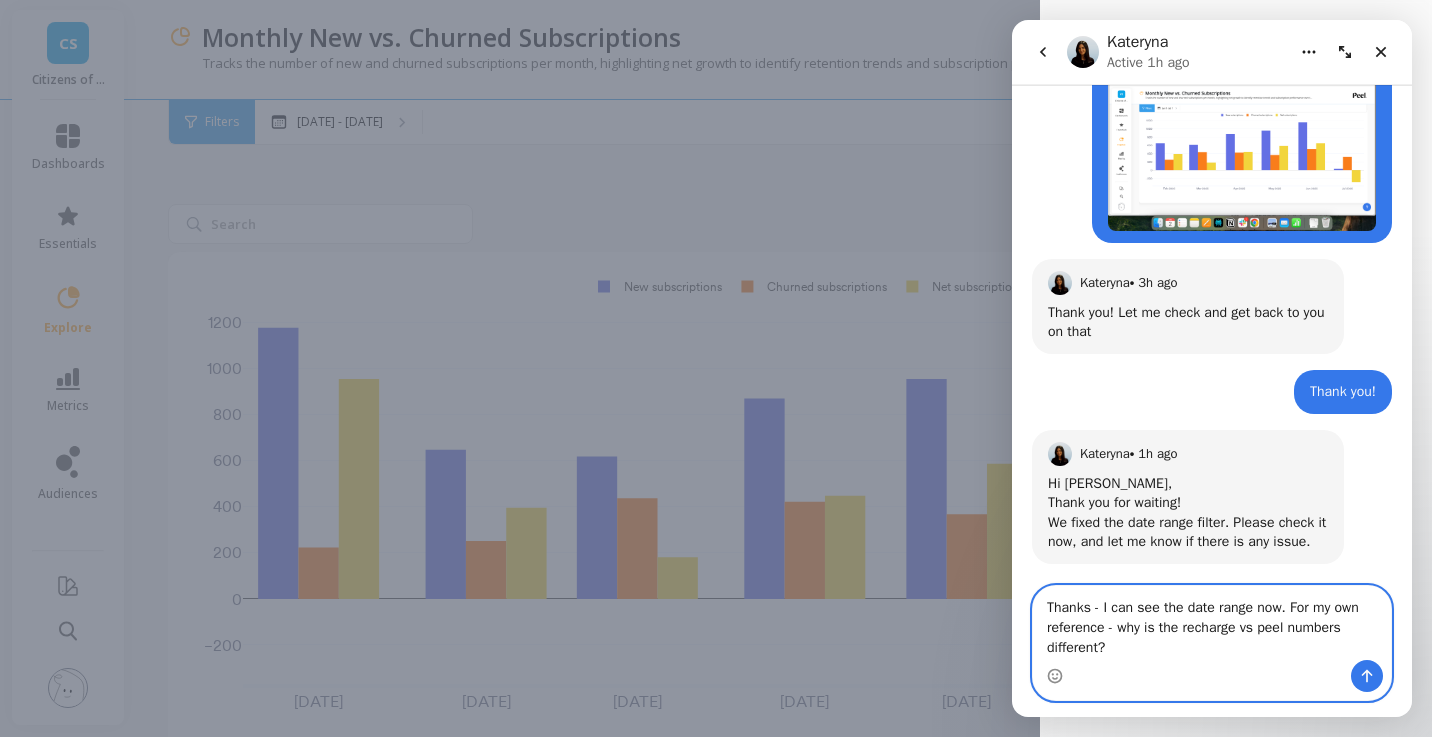 type 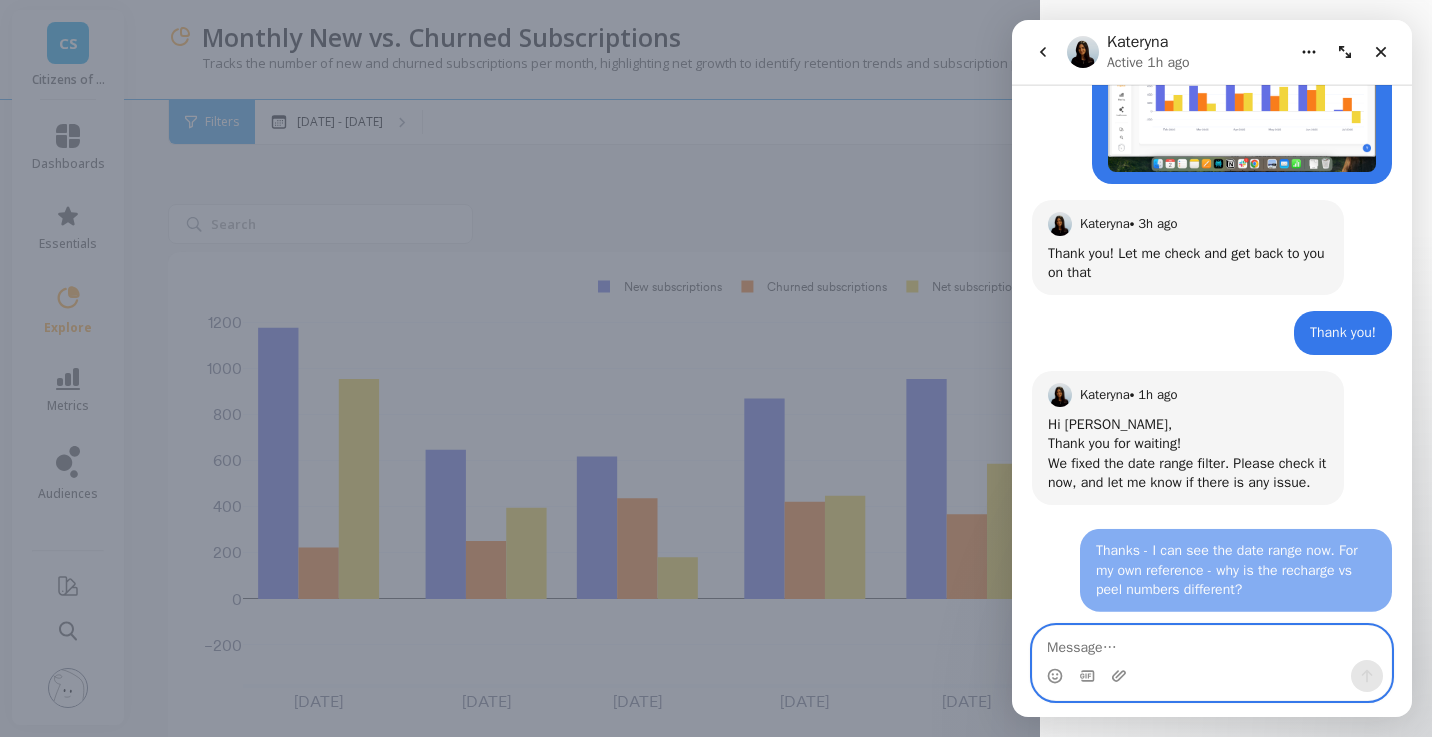scroll, scrollTop: 3652, scrollLeft: 0, axis: vertical 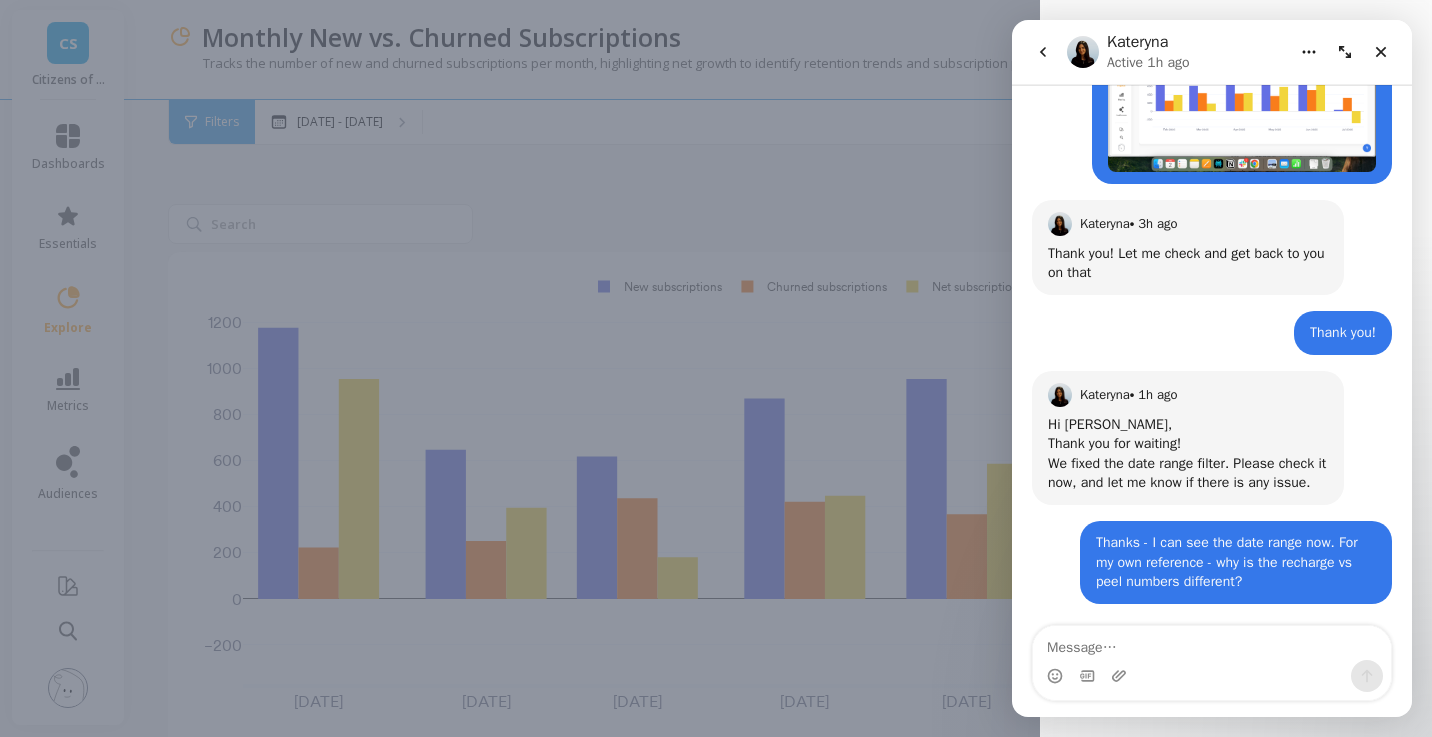 click on "Create Widget Visualization When... Legend If you want to display a full legend view with your chart. Choose a dashboard Growth Dashboard Choose a visualization type Slice Table Choose a visualization size Standard (2x2) Notes  Optional   Cancel   Save to dashboard   Close
Go to dashboard" at bounding box center [716, 368] 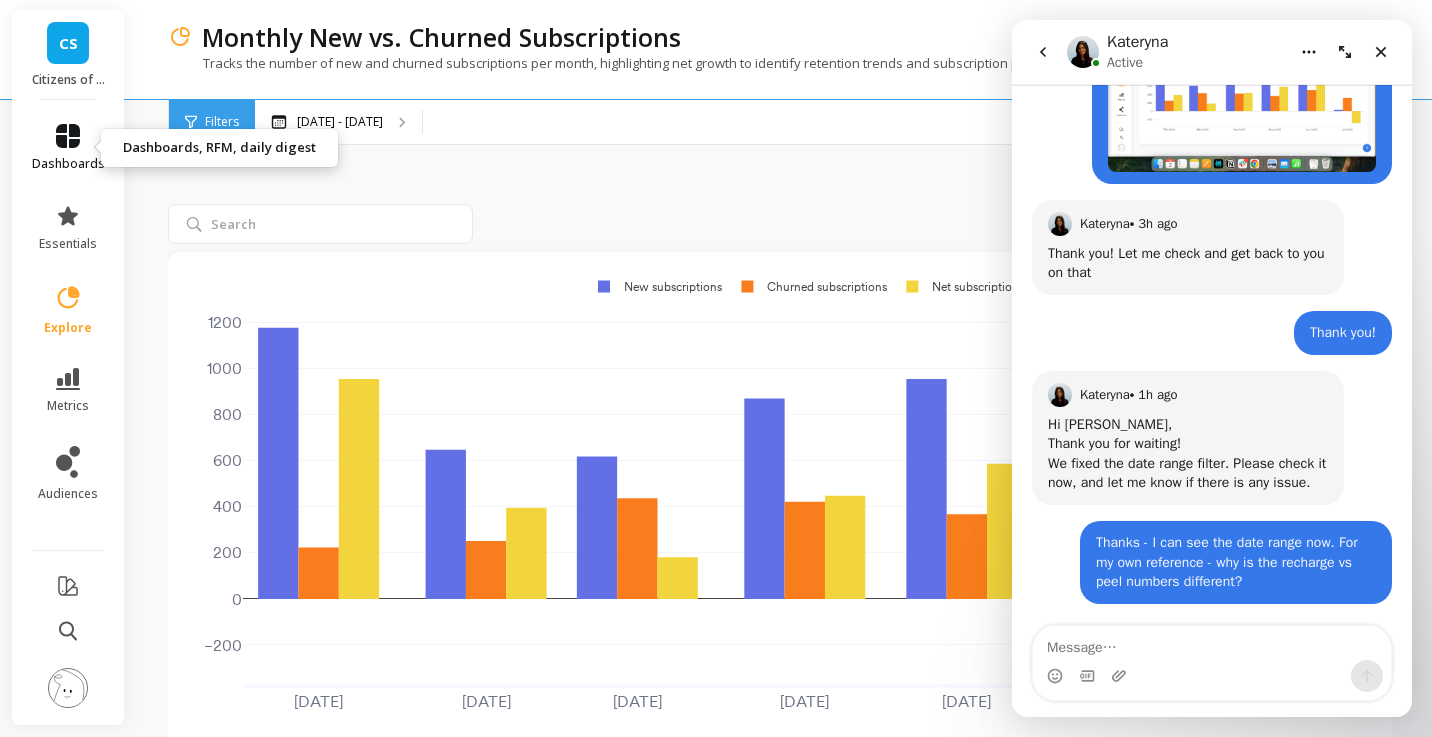 click 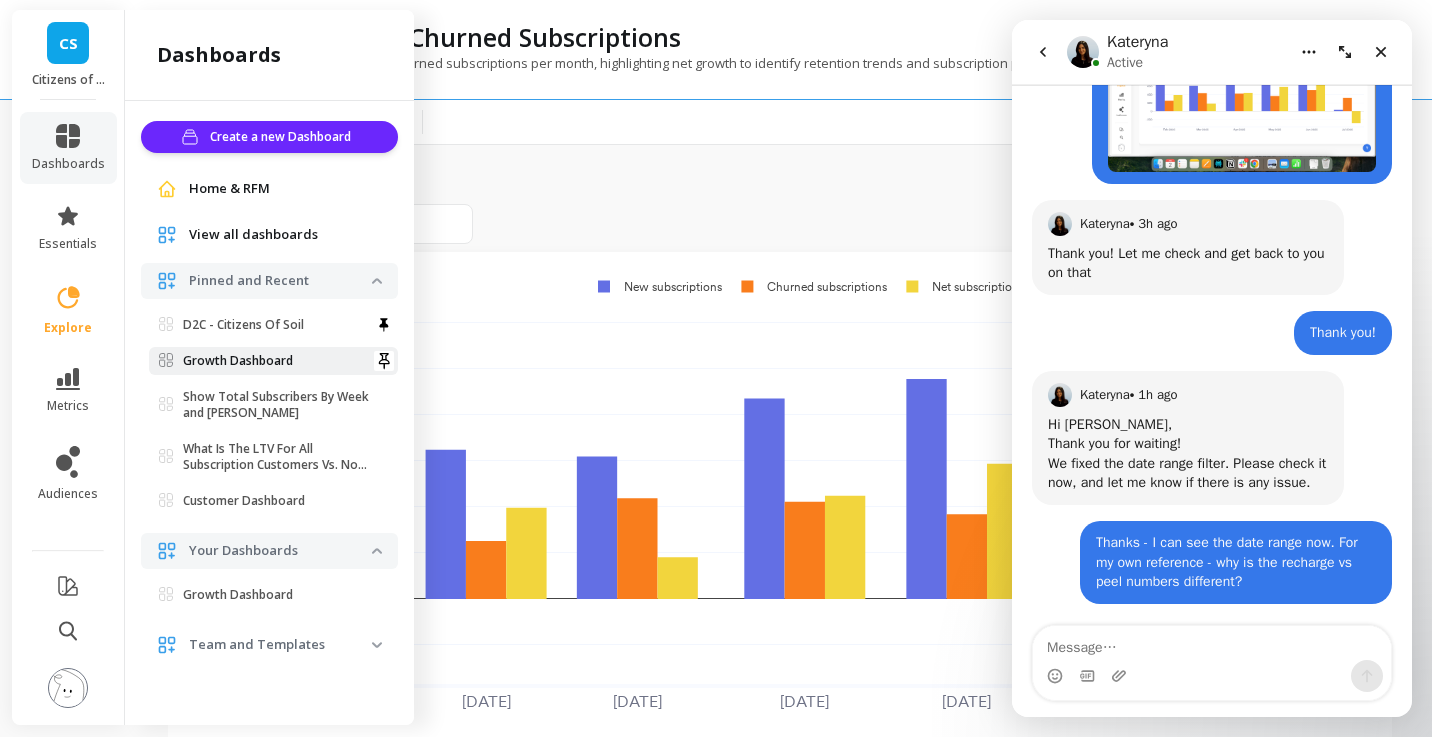 click on "Growth Dashboard" at bounding box center [238, 361] 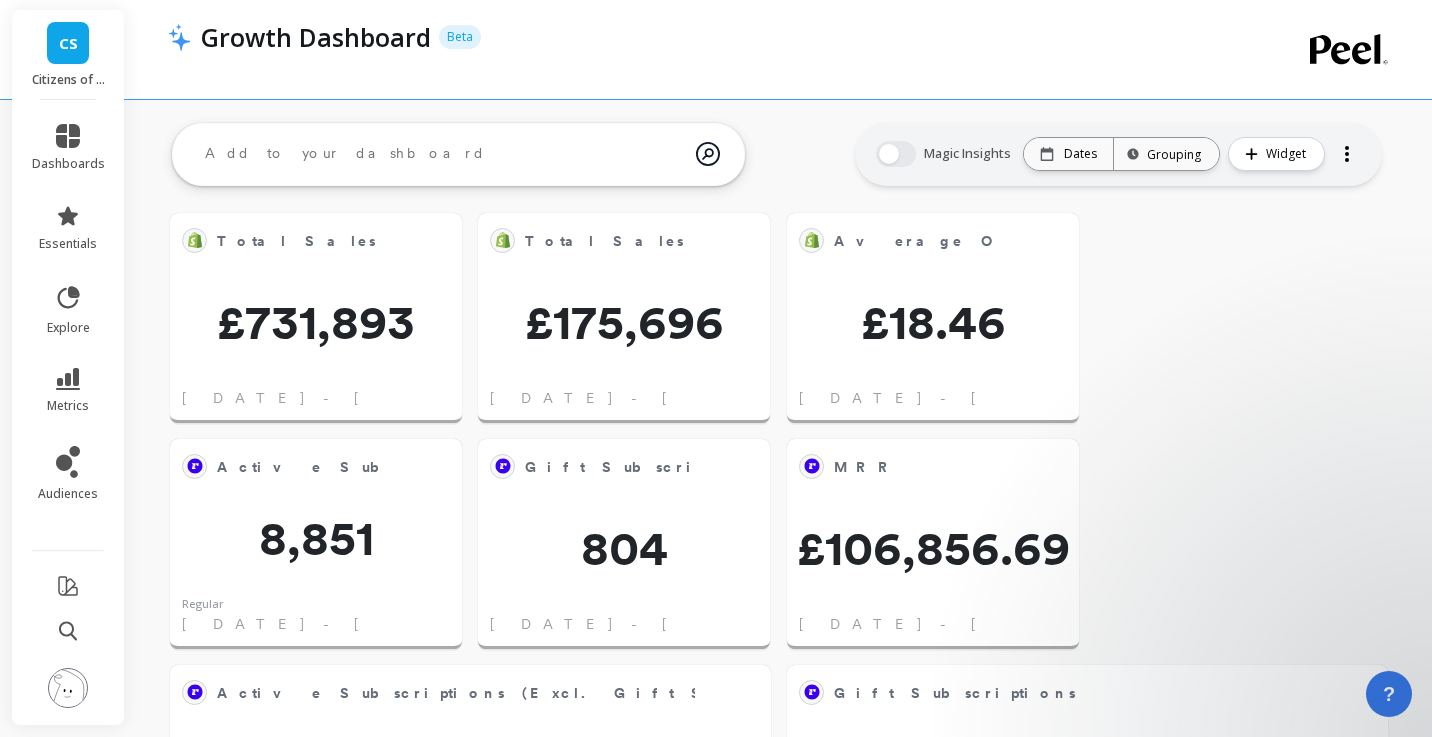 scroll, scrollTop: 1236, scrollLeft: 0, axis: vertical 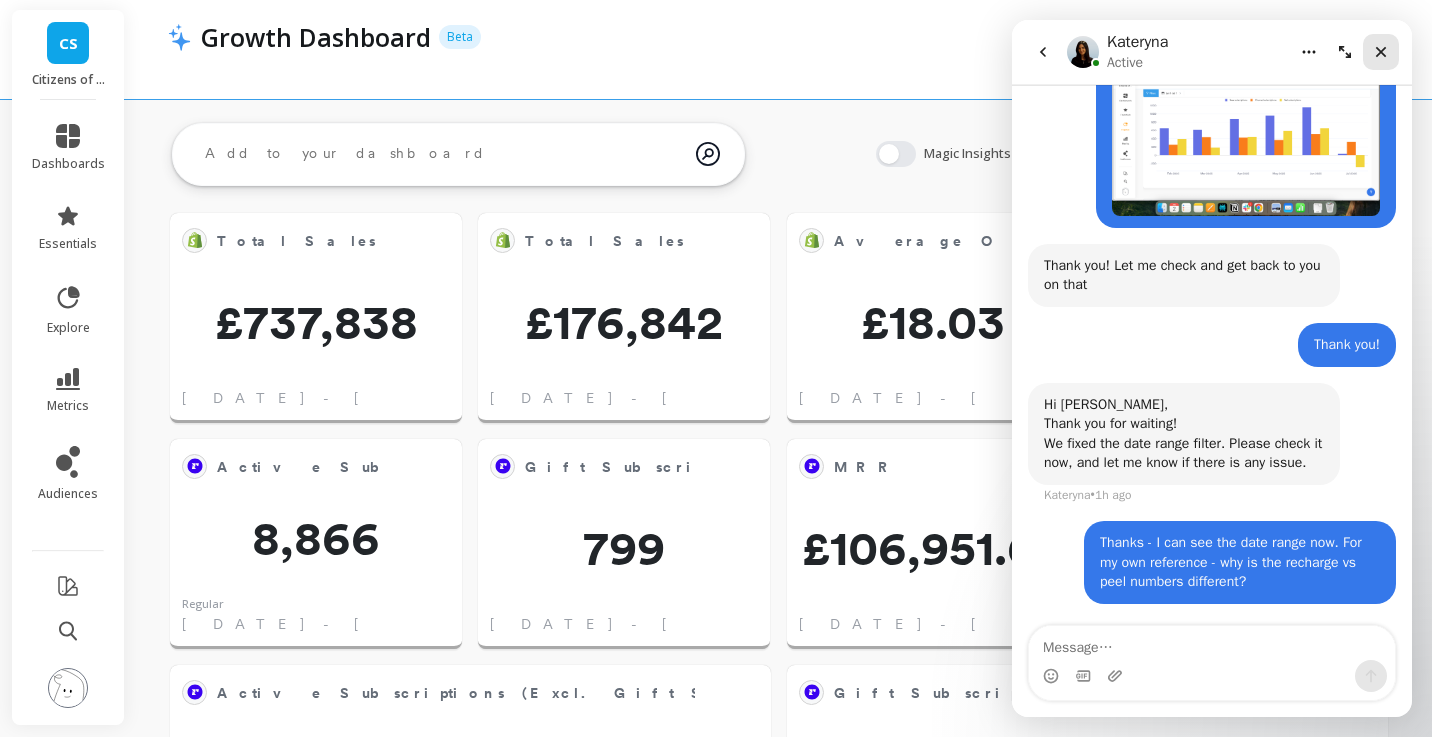 click 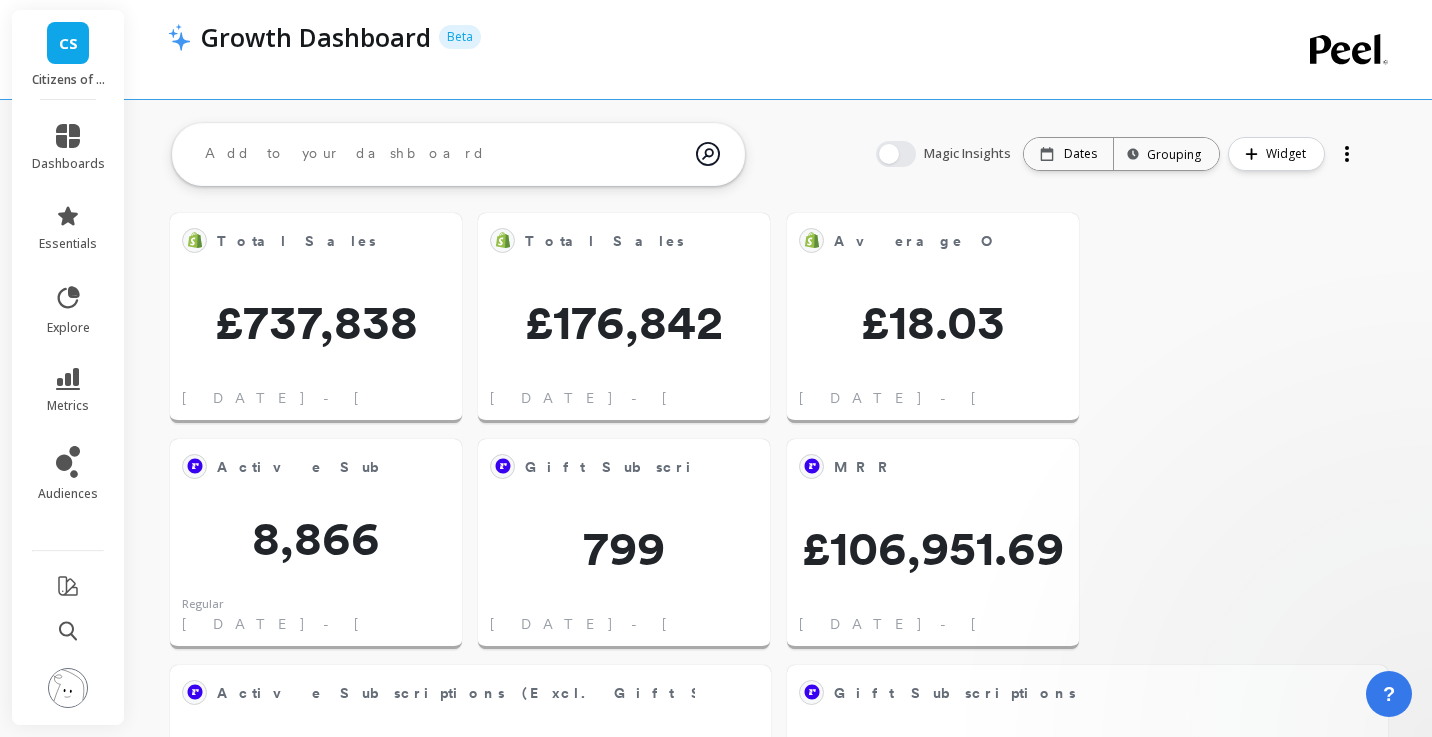 scroll, scrollTop: 0, scrollLeft: 0, axis: both 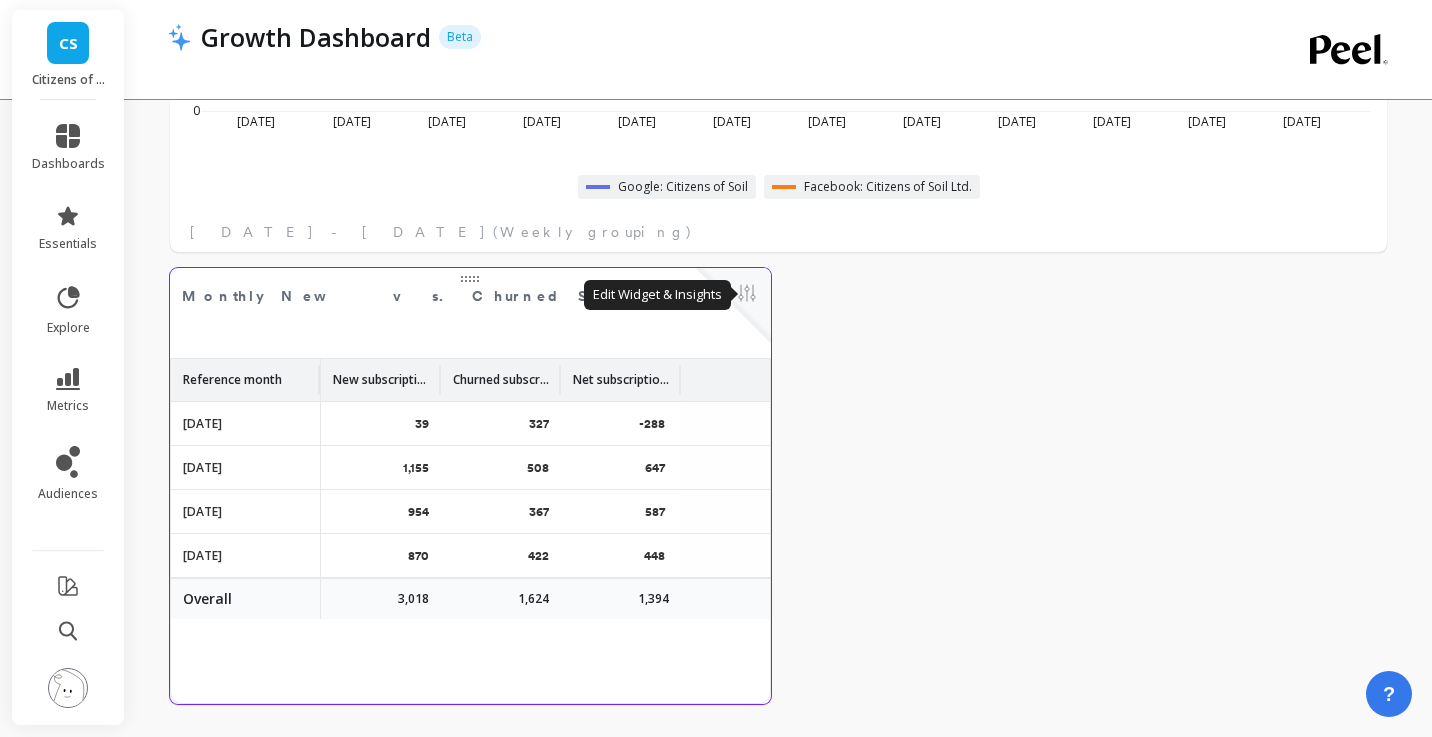click at bounding box center [747, 295] 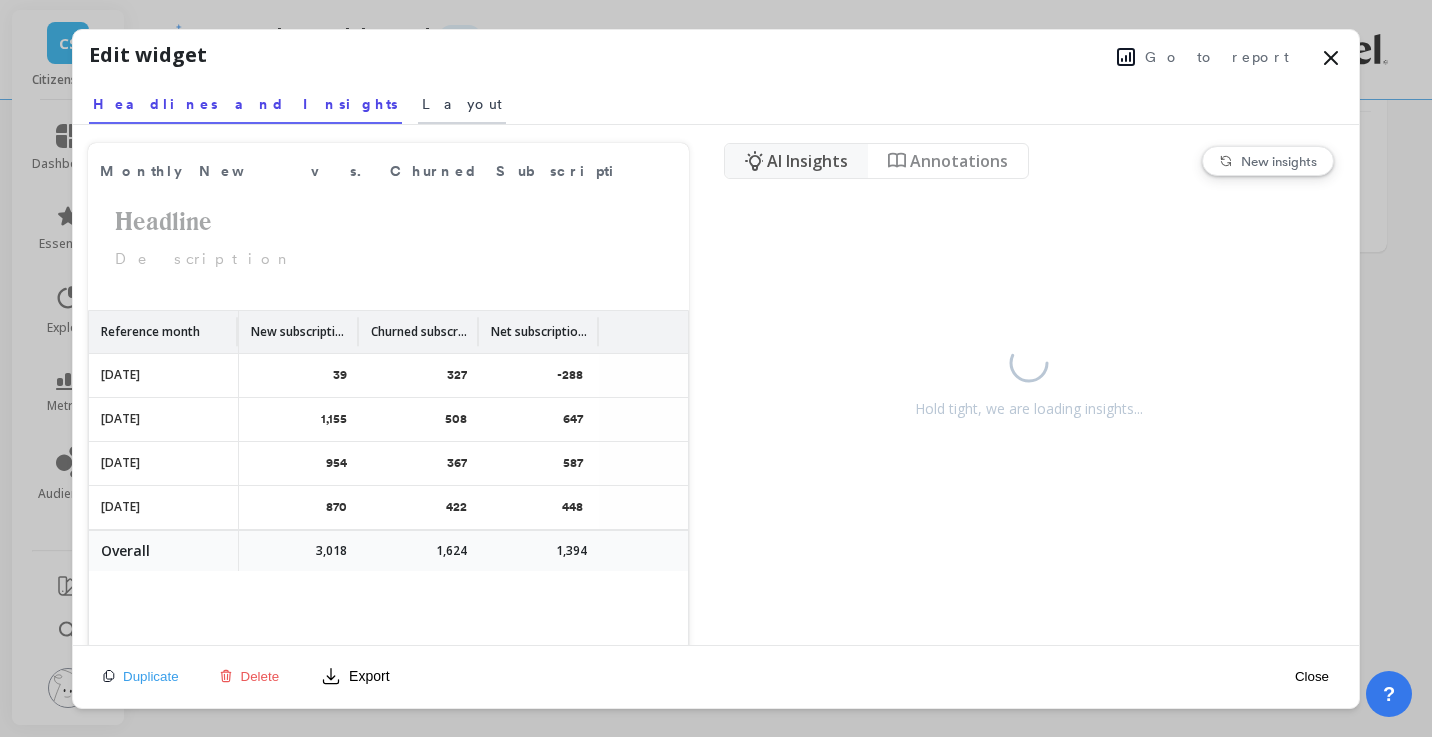 click on "Layout" at bounding box center (462, 104) 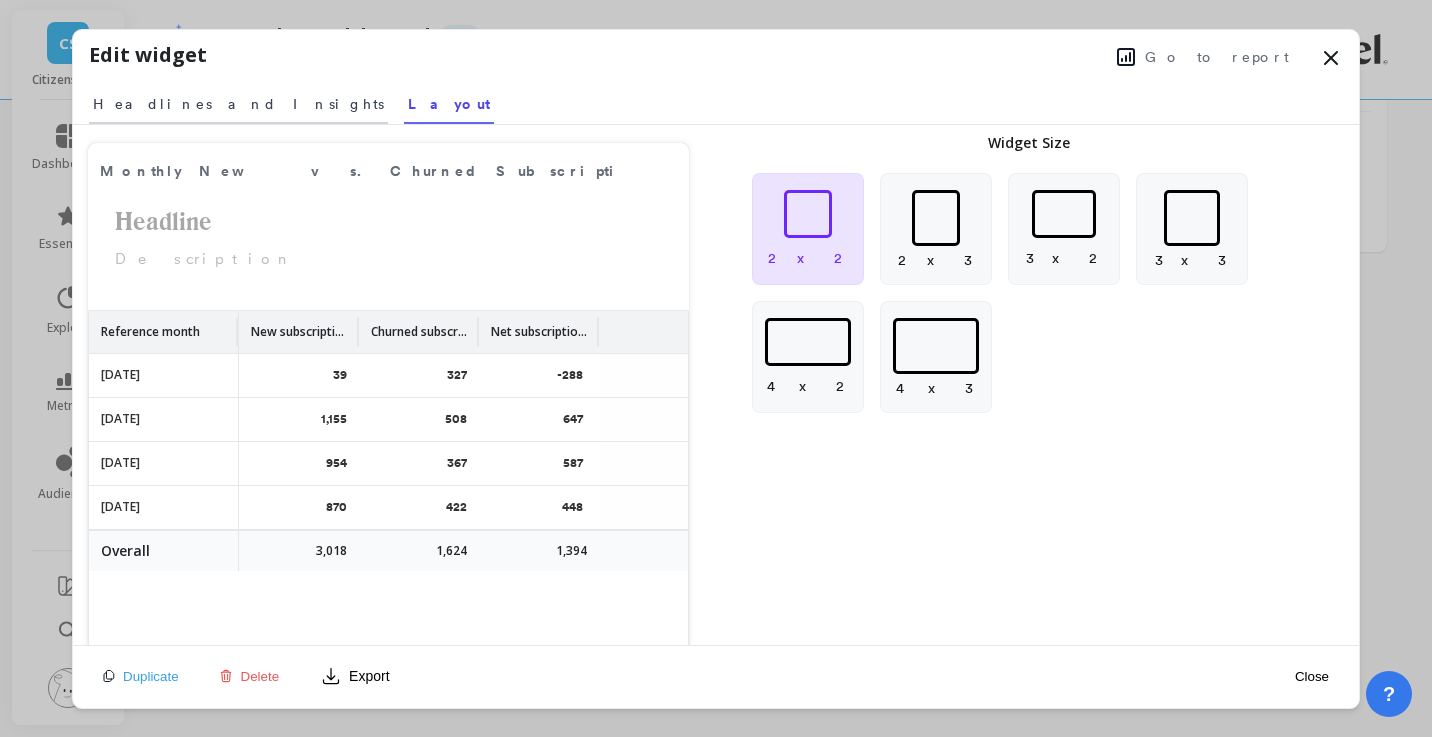 click on "Headlines and Insights" at bounding box center (238, 104) 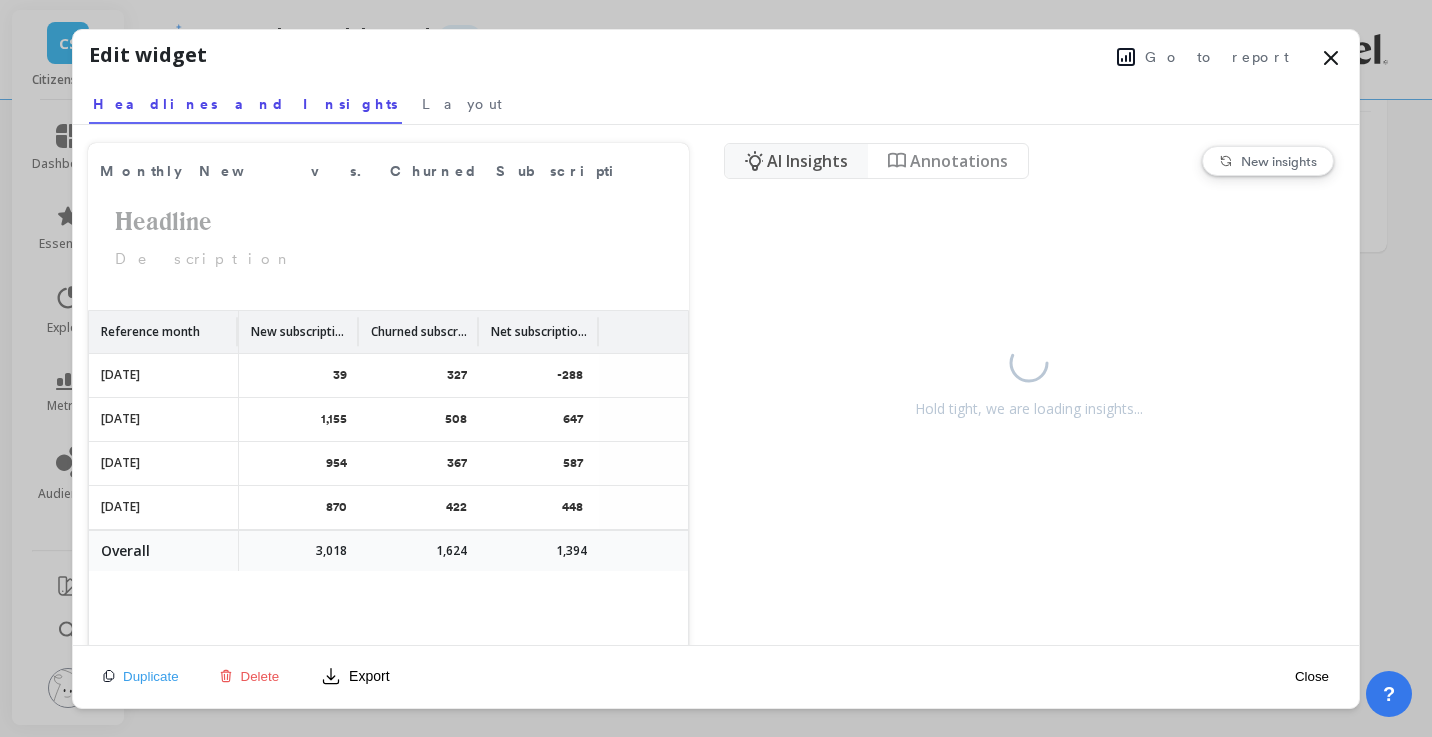 click on "Go to report" at bounding box center [1217, 57] 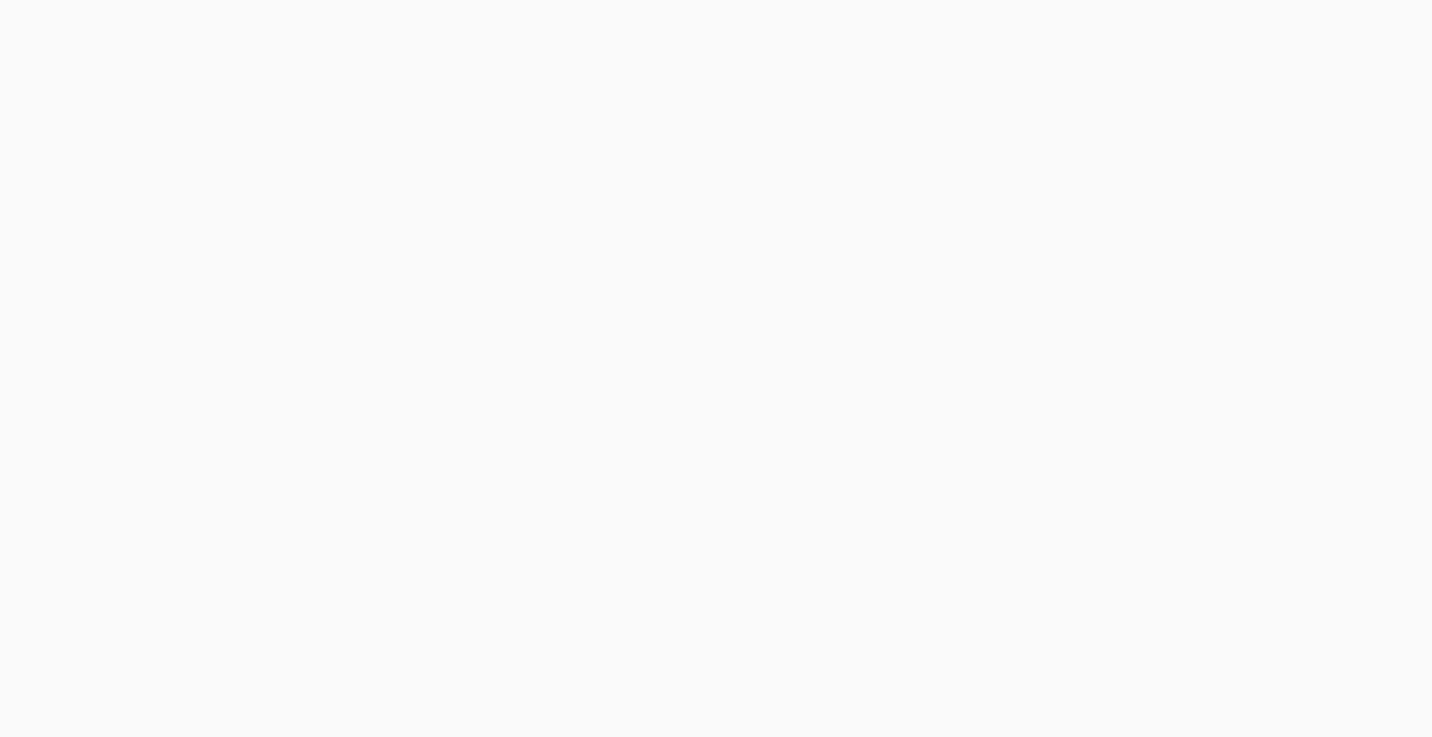 scroll, scrollTop: 0, scrollLeft: 0, axis: both 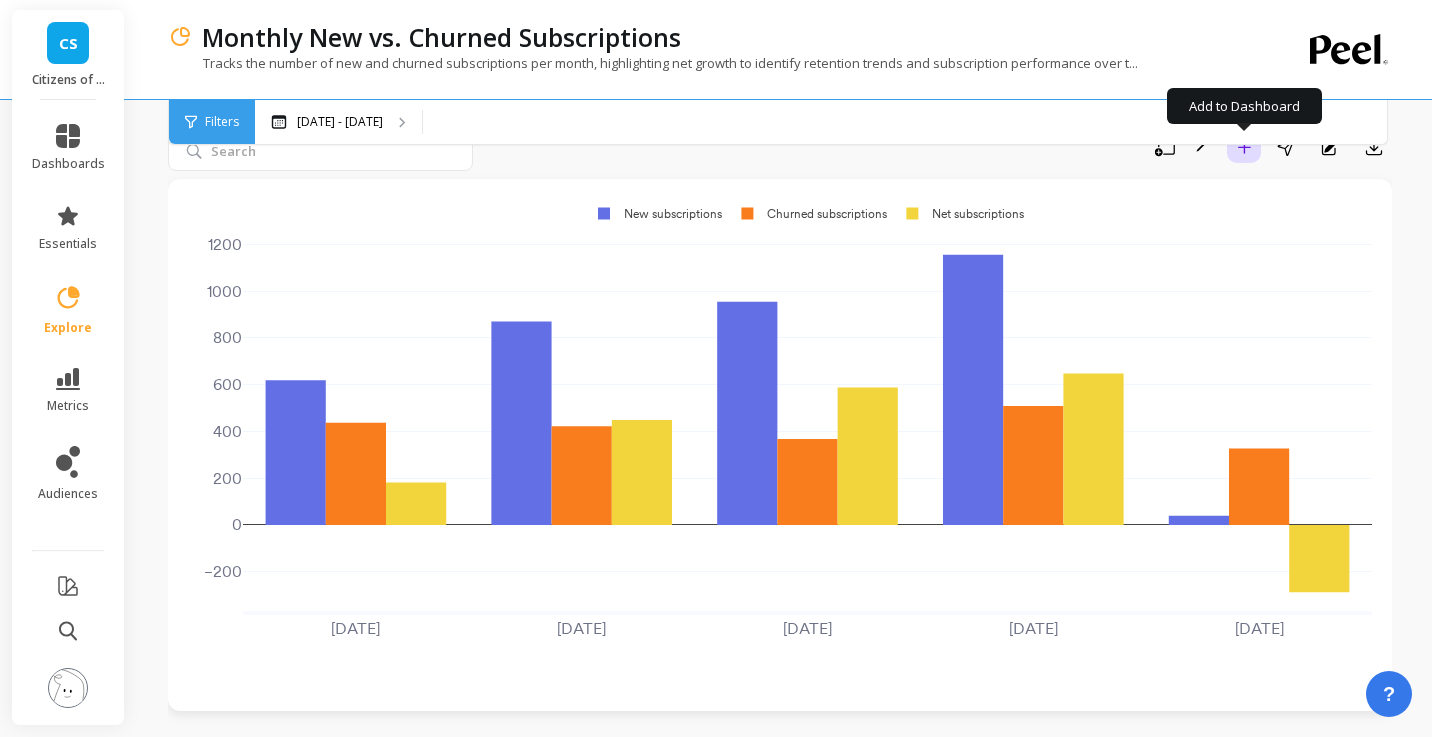 click on "Add to Dashboard" at bounding box center (1244, 147) 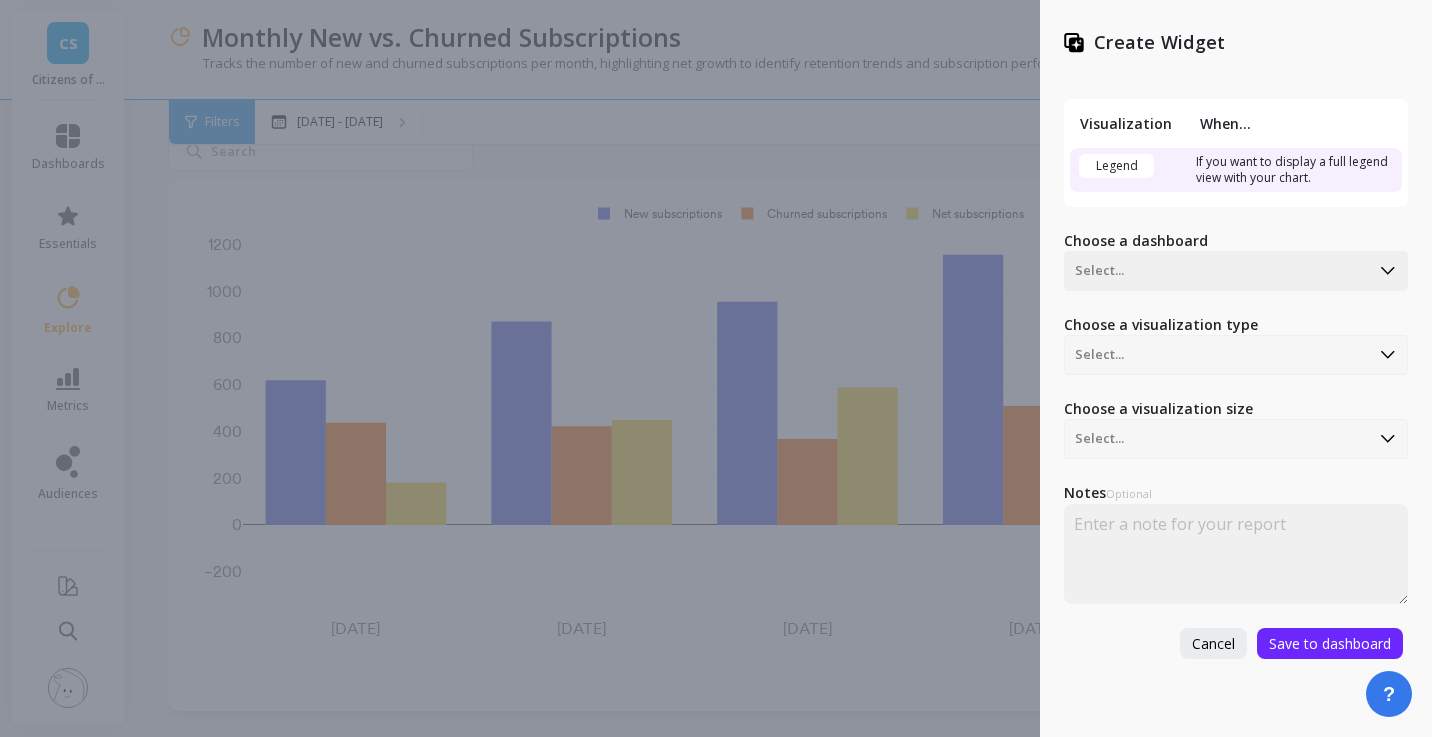 click on "Visualization" at bounding box center (1130, 123) 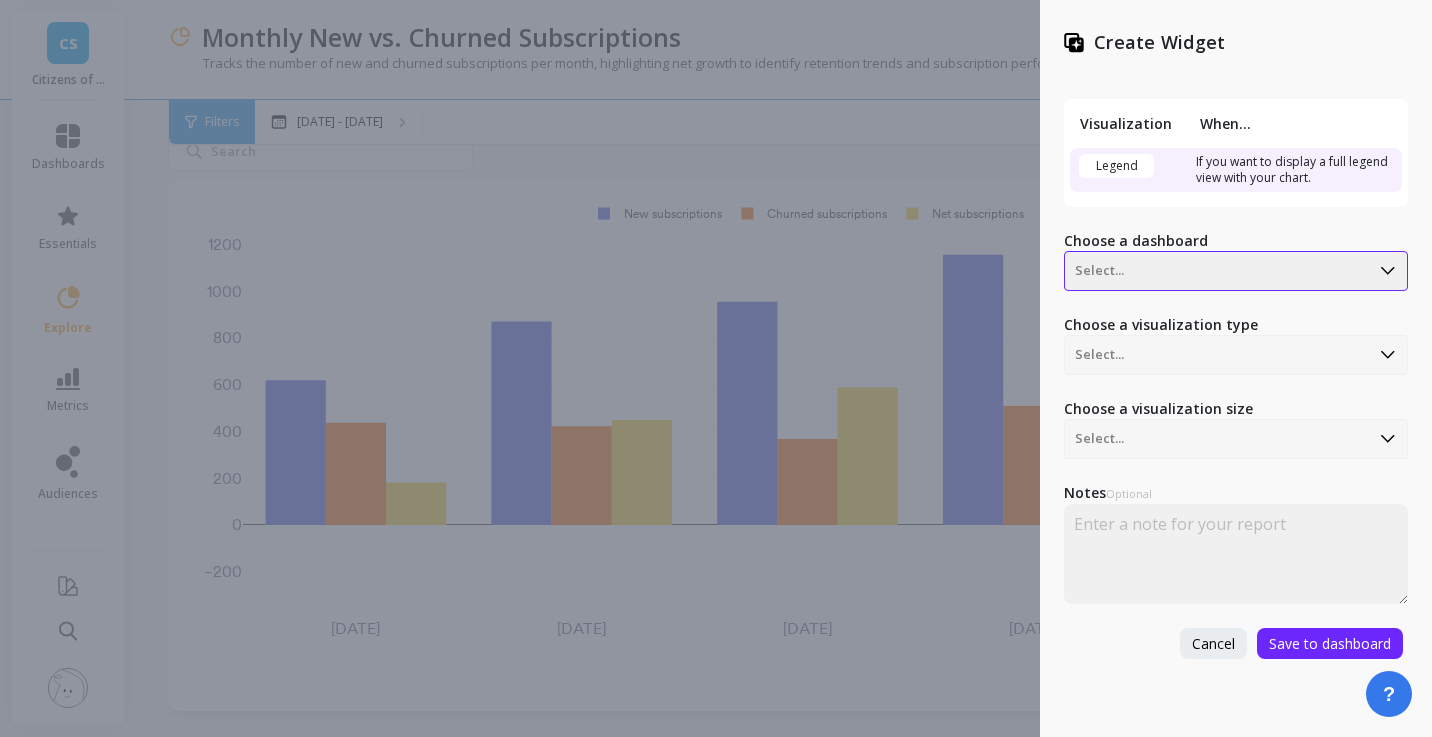 click on "Select..." at bounding box center [1236, 271] 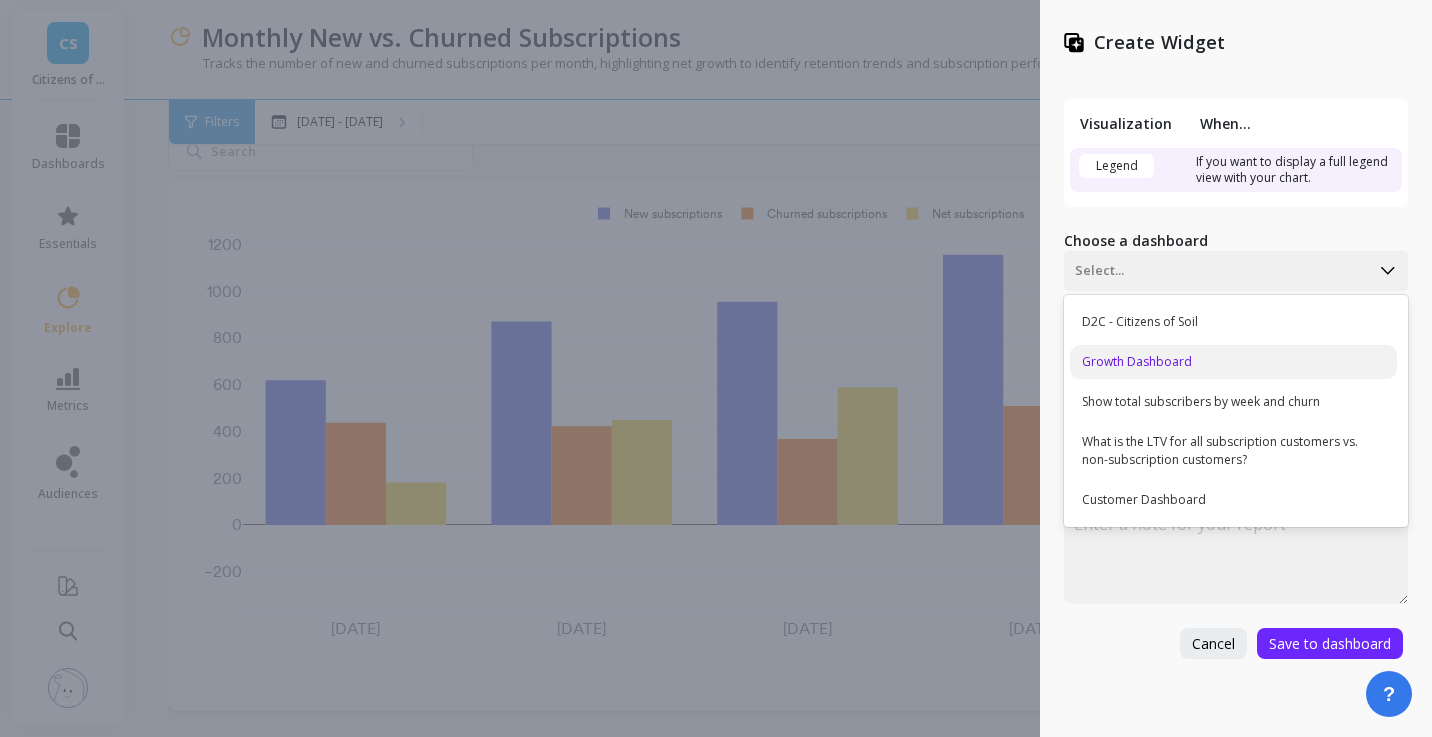 click on "Growth Dashboard" at bounding box center [1233, 362] 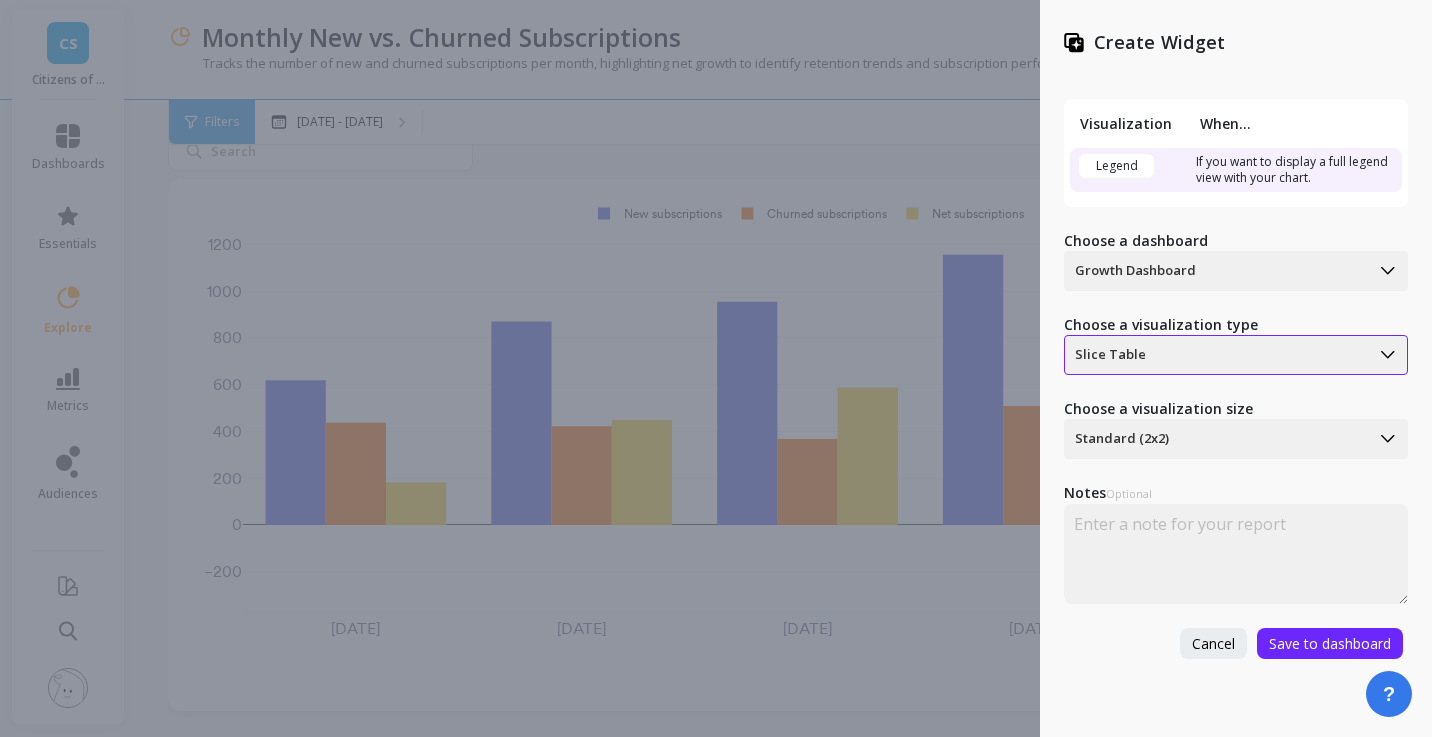 click at bounding box center (1217, 355) 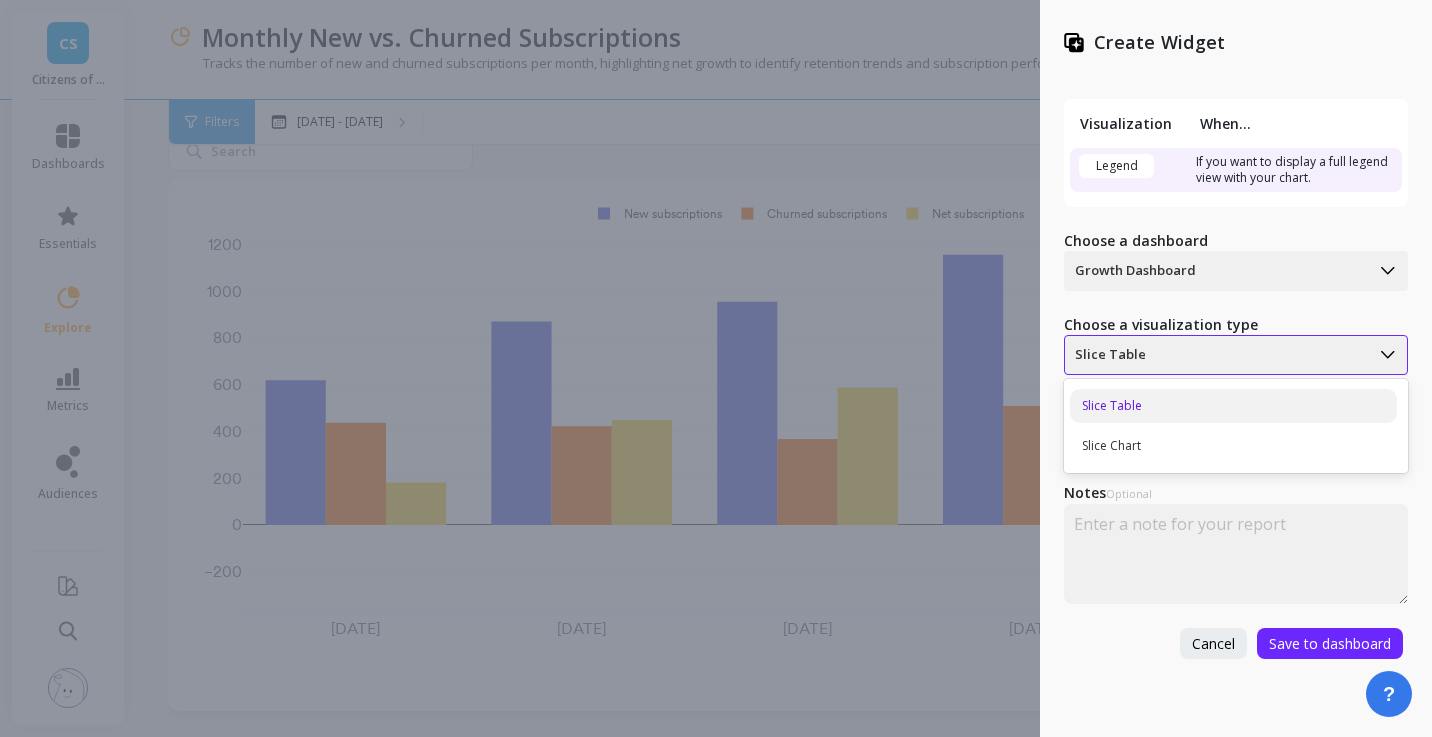 click at bounding box center [1217, 355] 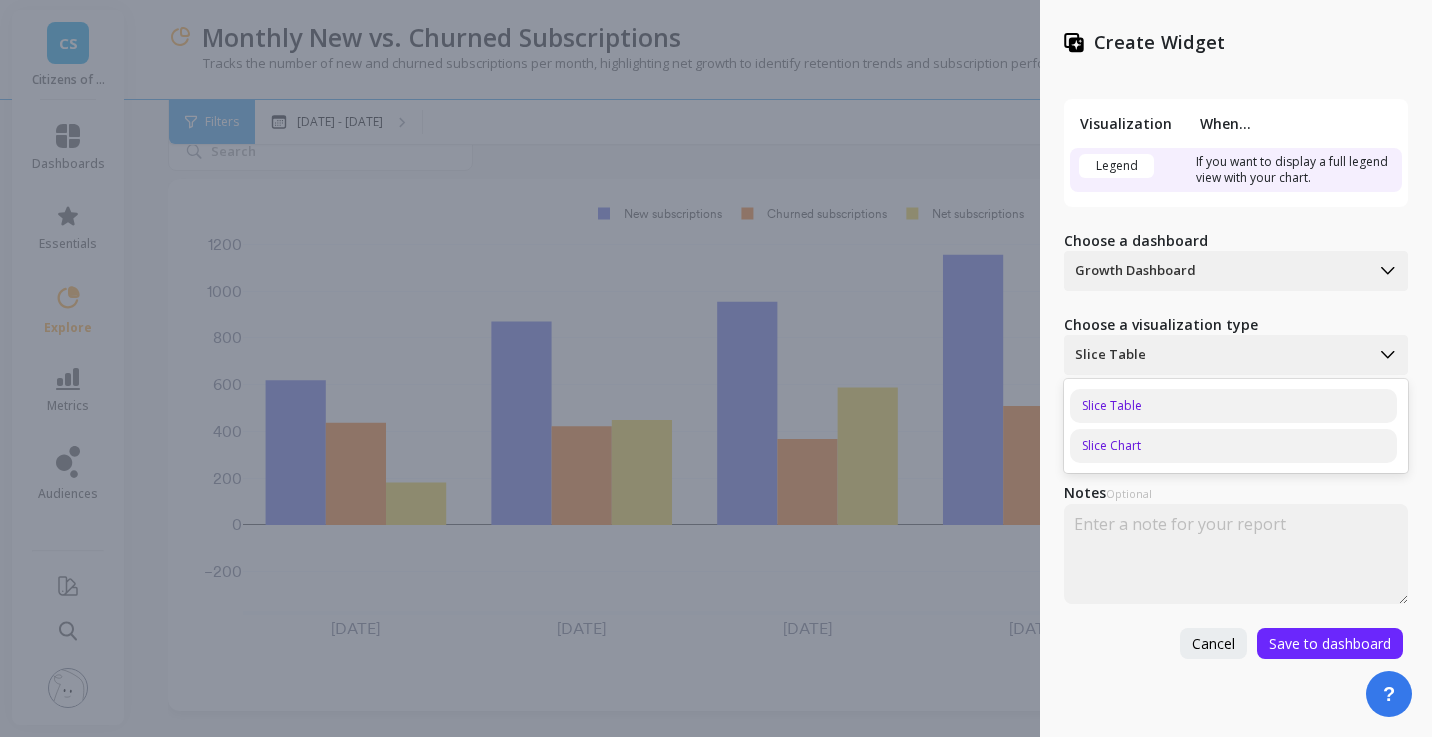 click on "Slice Chart" at bounding box center [1233, 446] 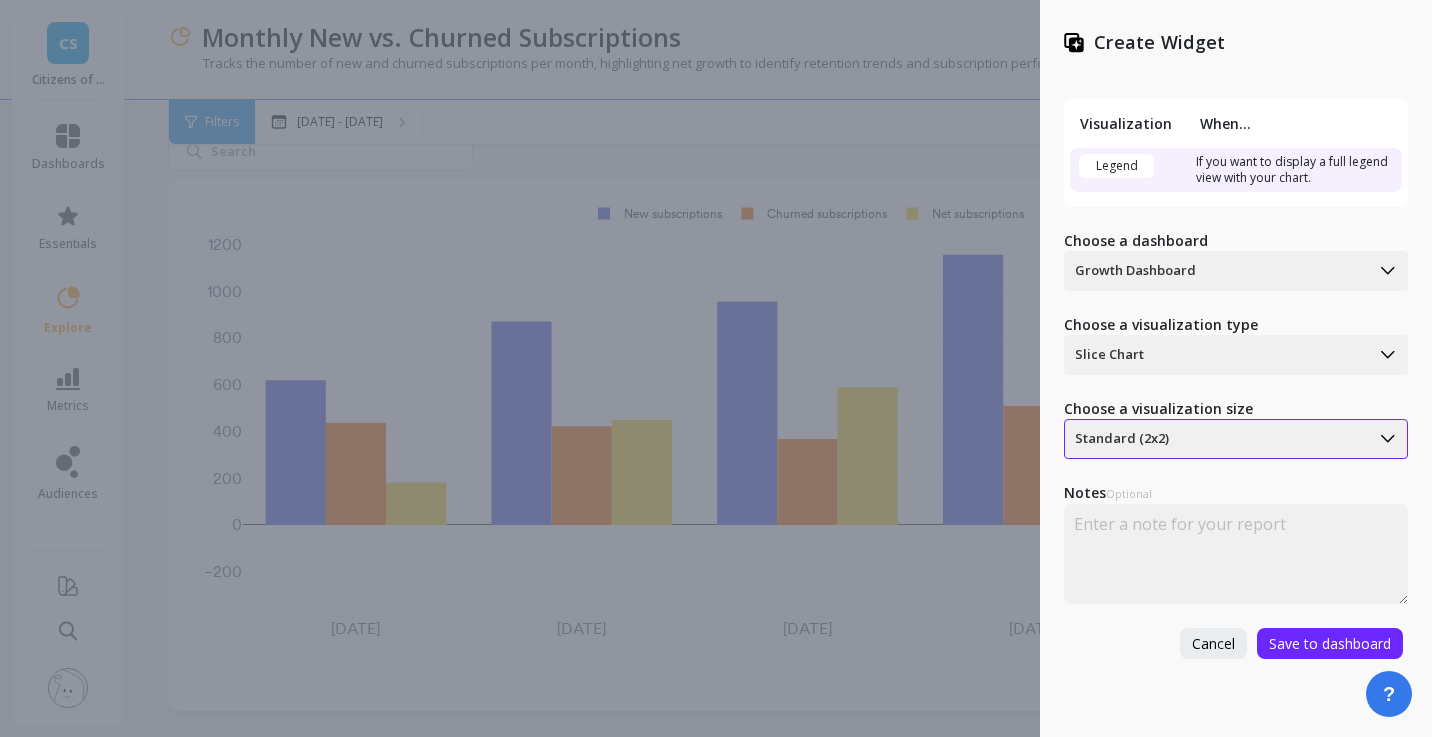 click at bounding box center (1217, 439) 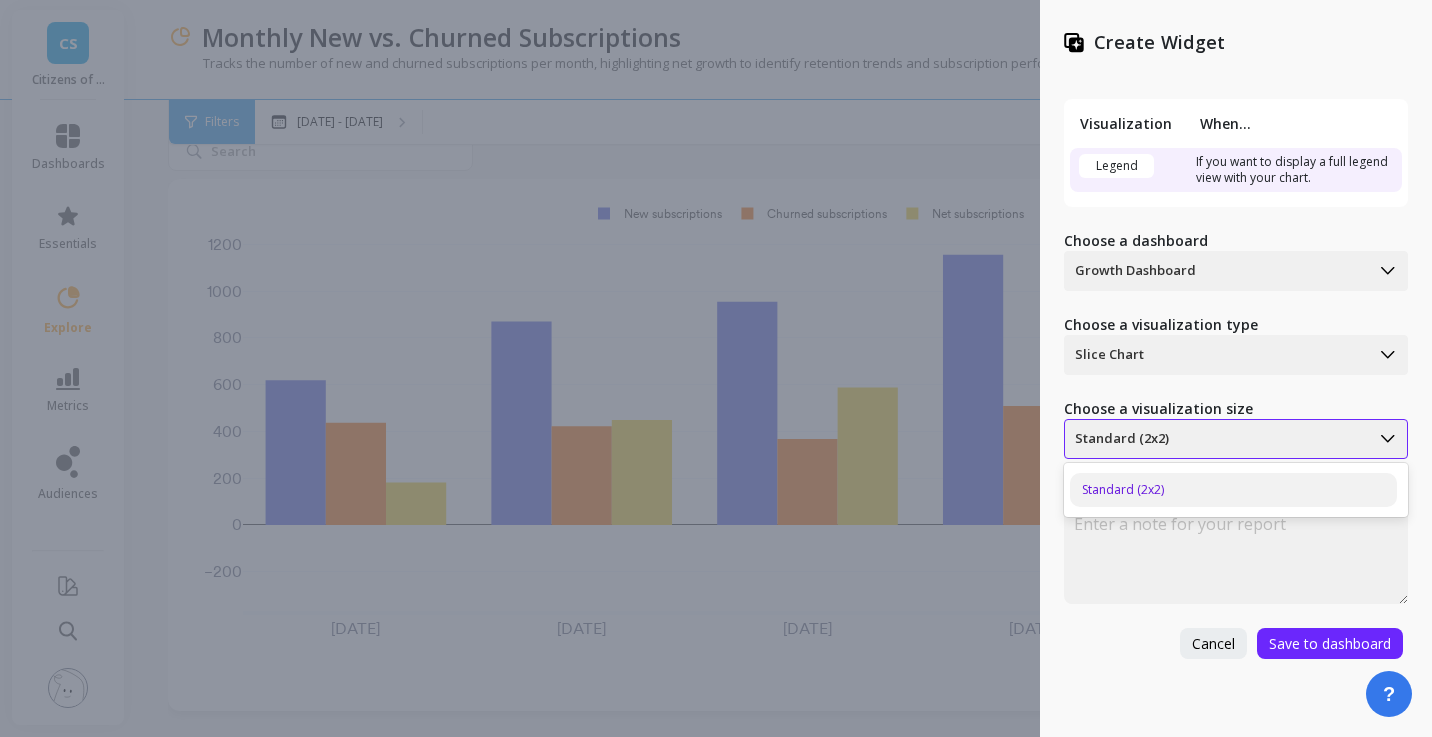 click at bounding box center [1217, 439] 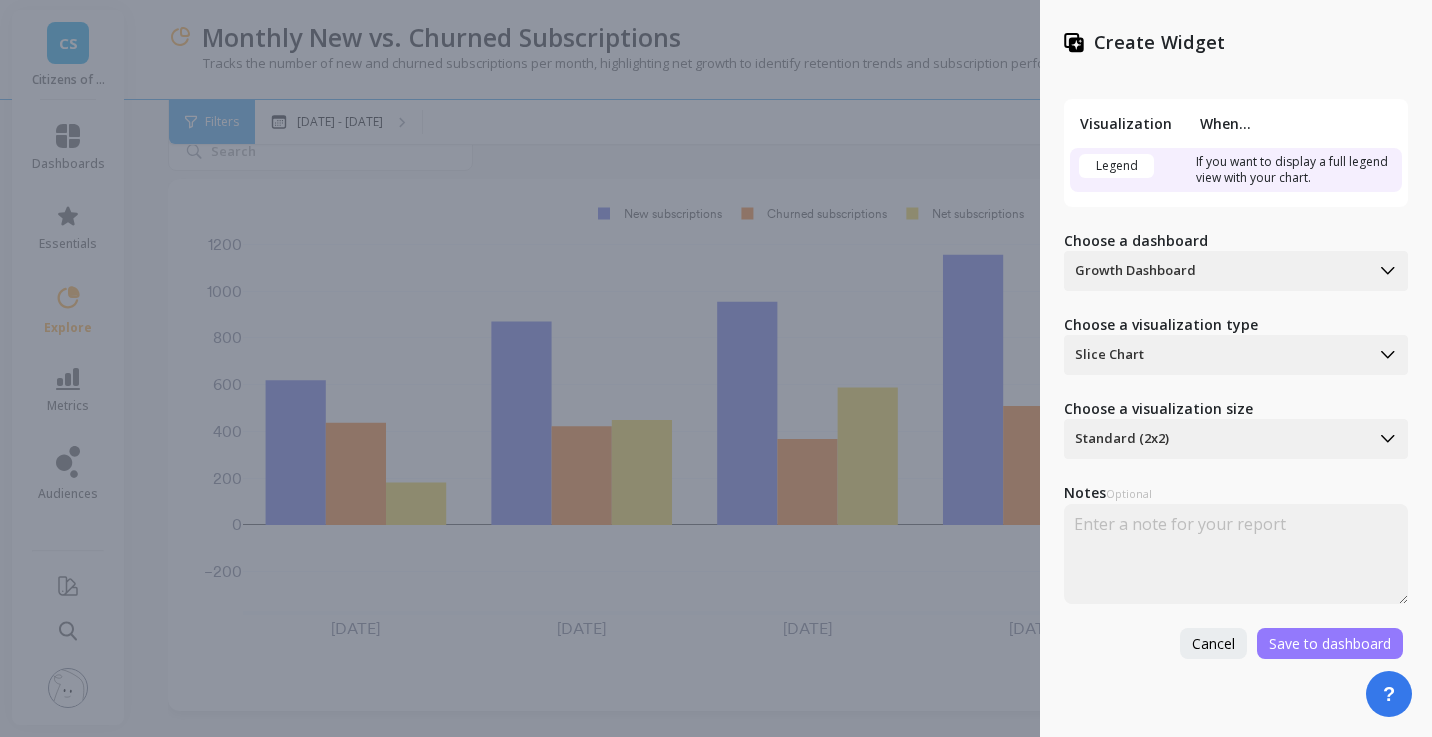 click on "Save to dashboard" at bounding box center (1330, 643) 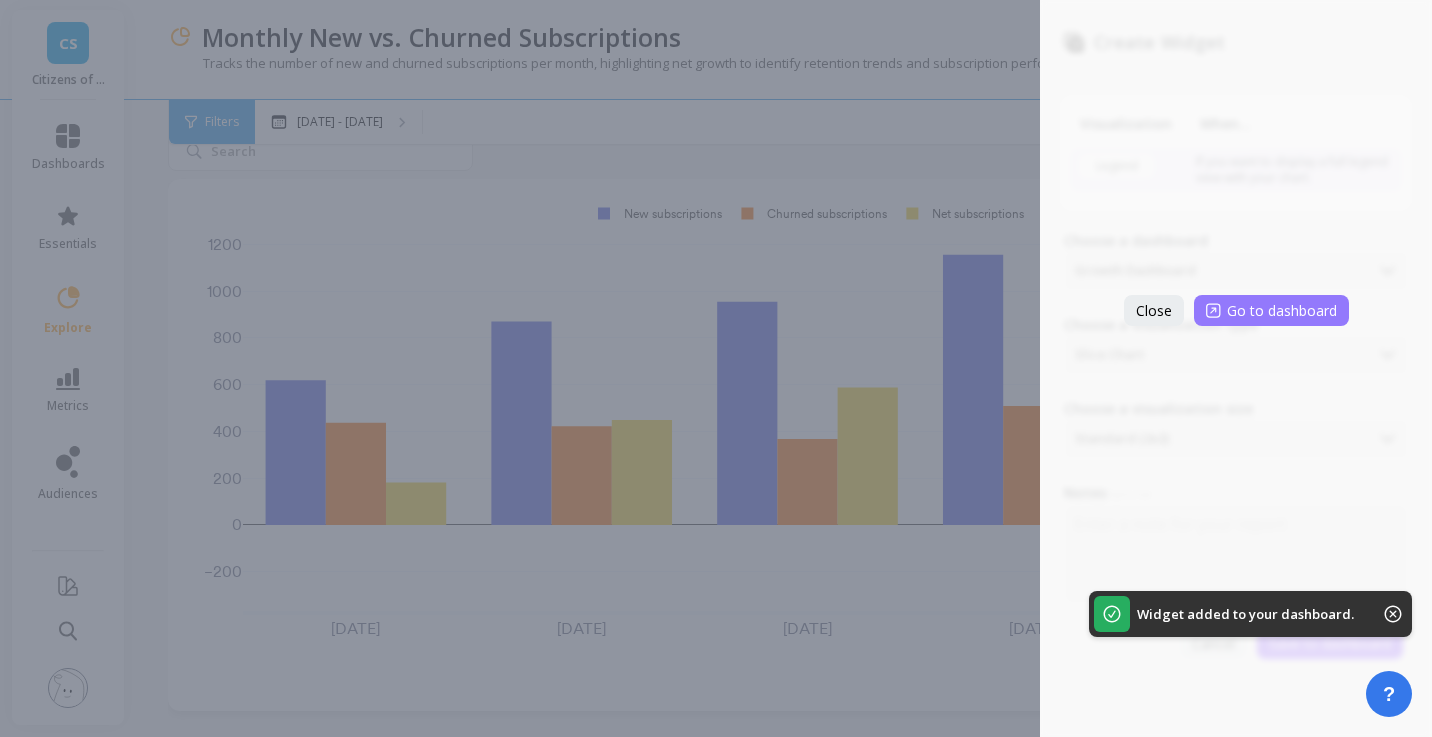 click on "Go to dashboard" at bounding box center [1271, 310] 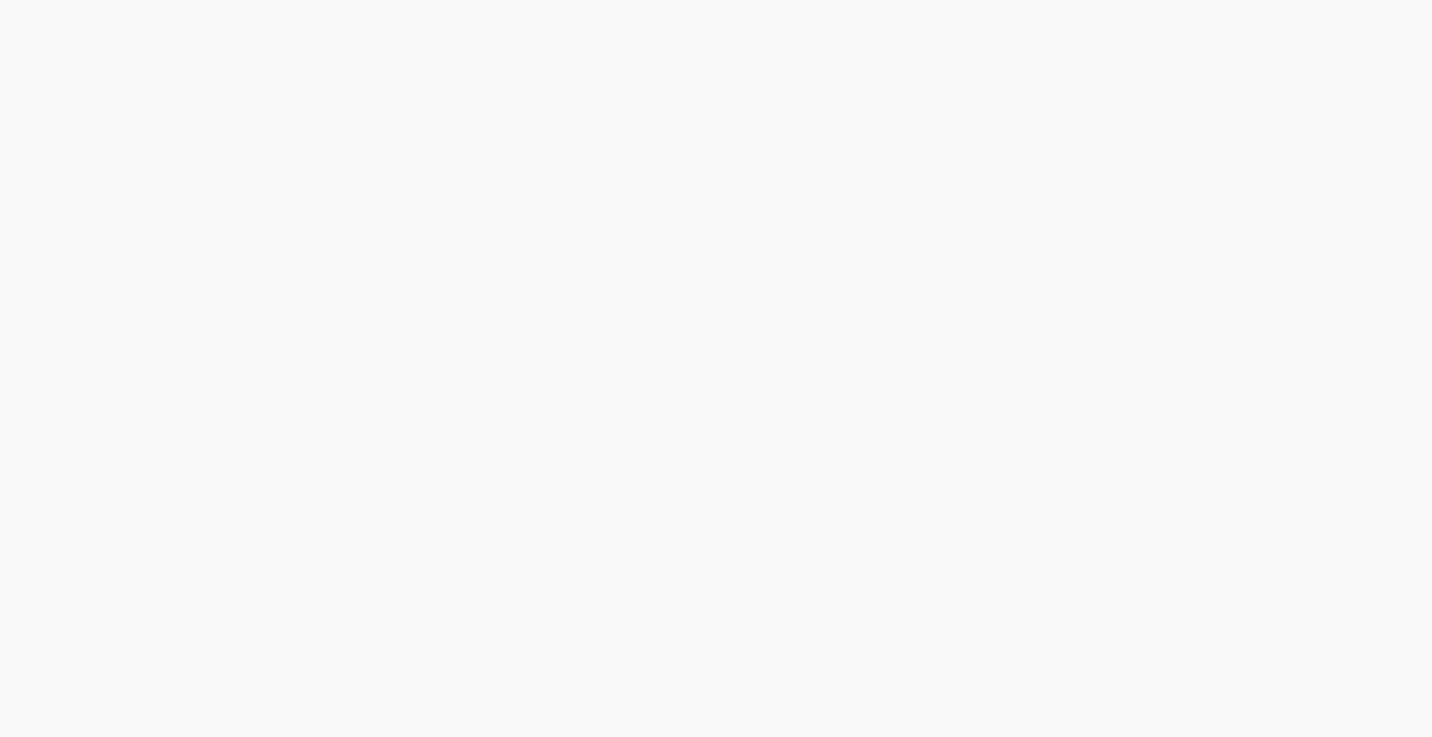 scroll, scrollTop: 0, scrollLeft: 0, axis: both 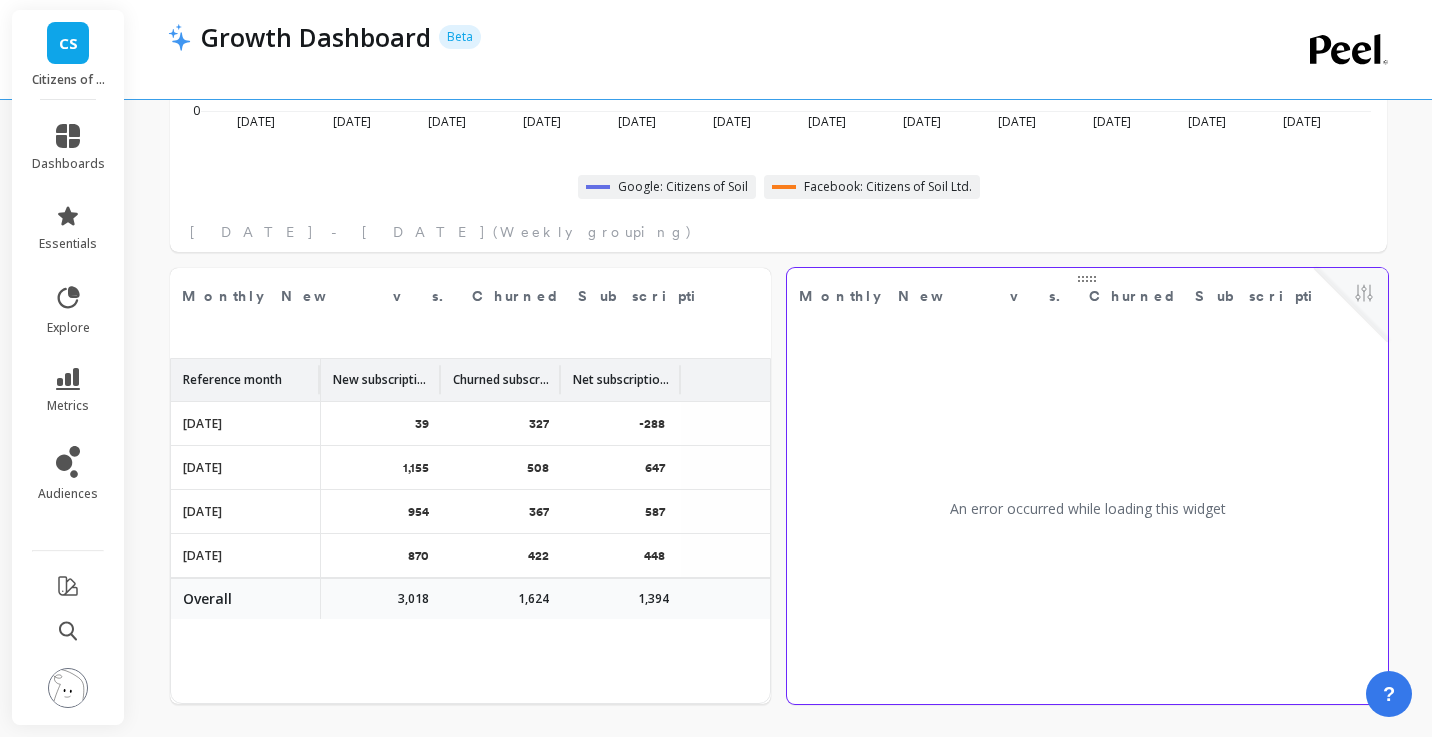 click on "An error occurred while loading this widget" at bounding box center [1087, 509] 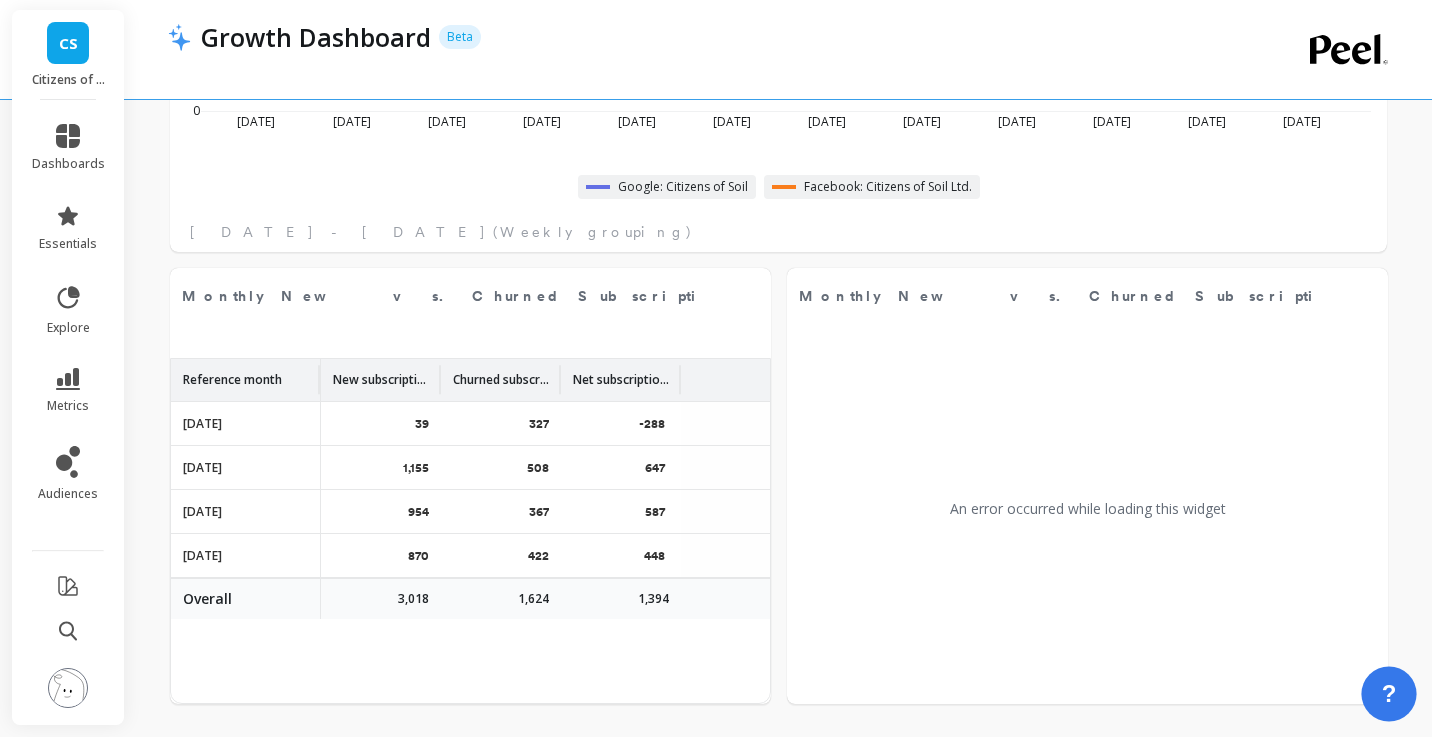 click on "?" at bounding box center (1388, 693) 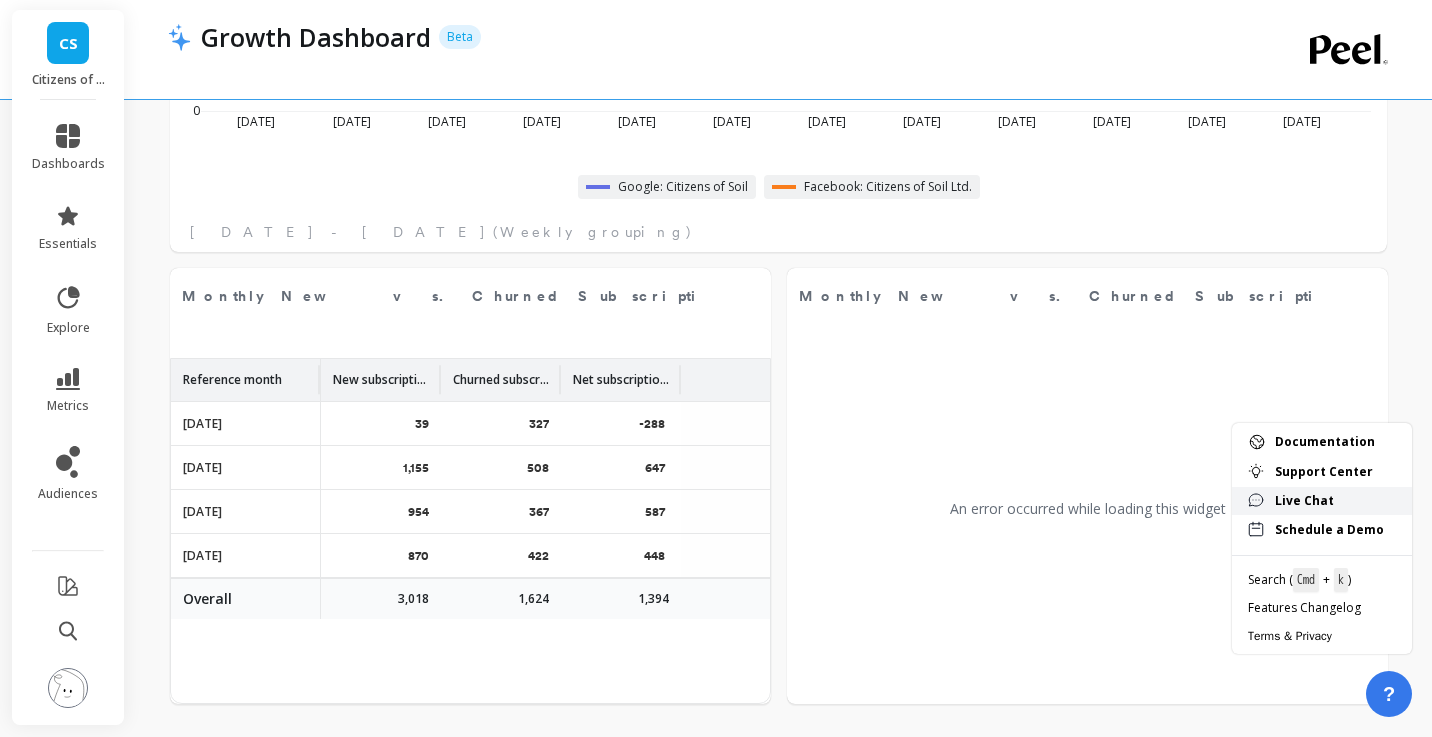 click on "Live Chat" at bounding box center [1335, 501] 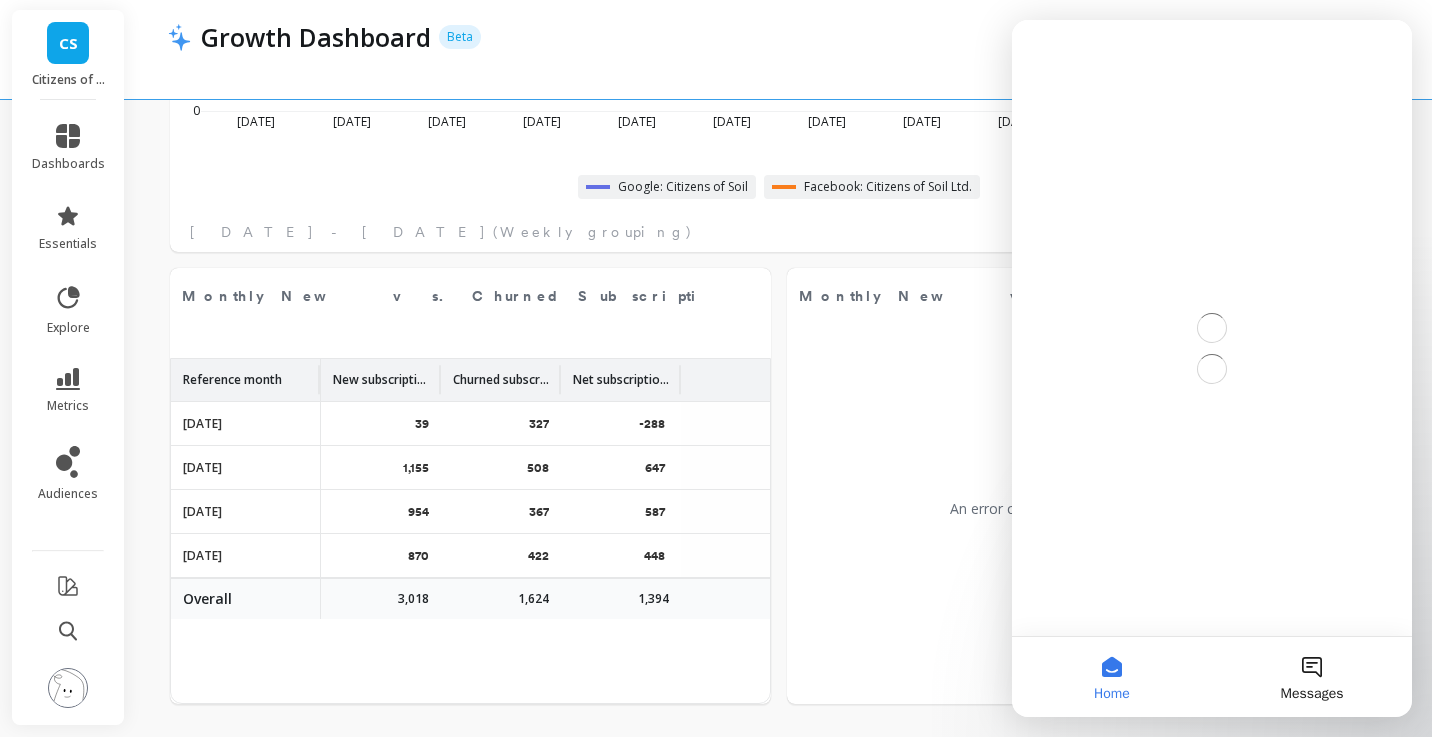 scroll, scrollTop: 0, scrollLeft: 0, axis: both 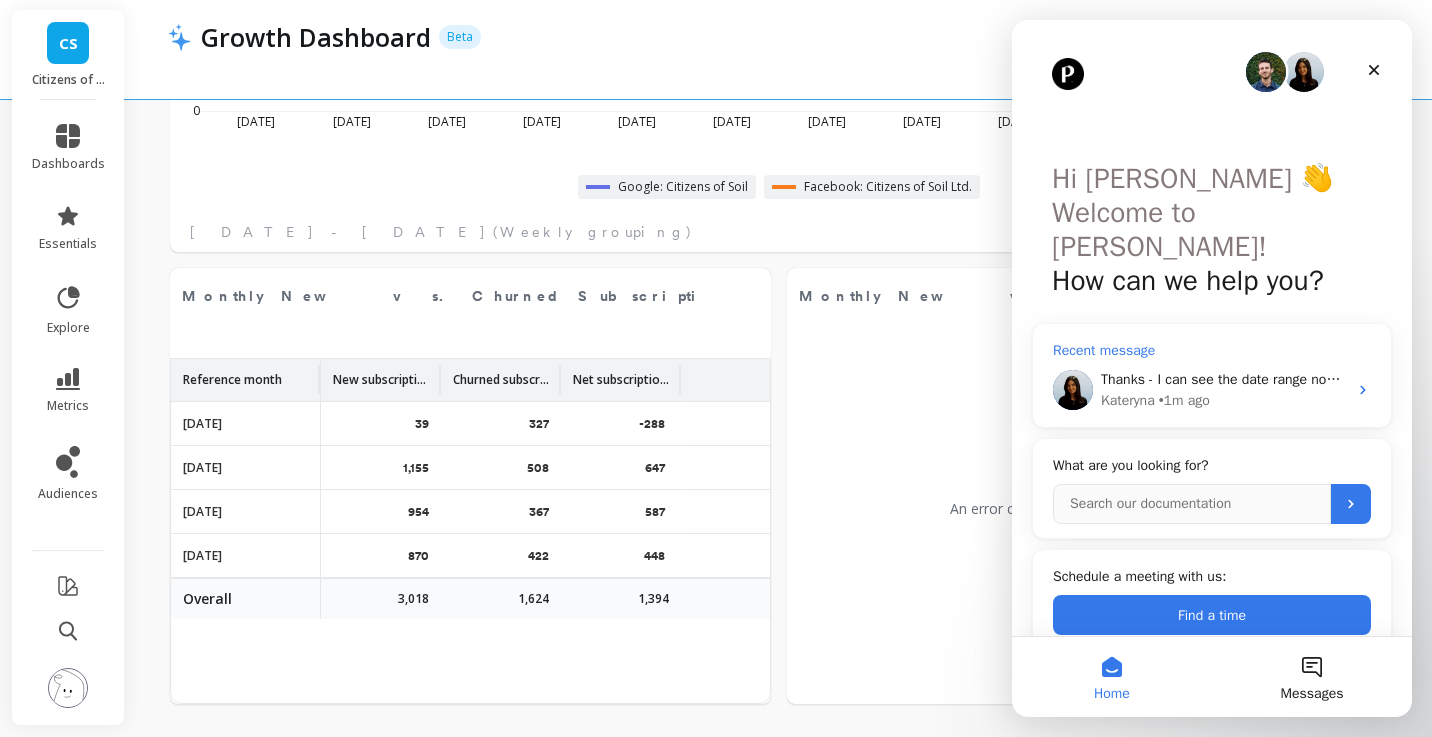 click on "Kateryna" at bounding box center (1128, 400) 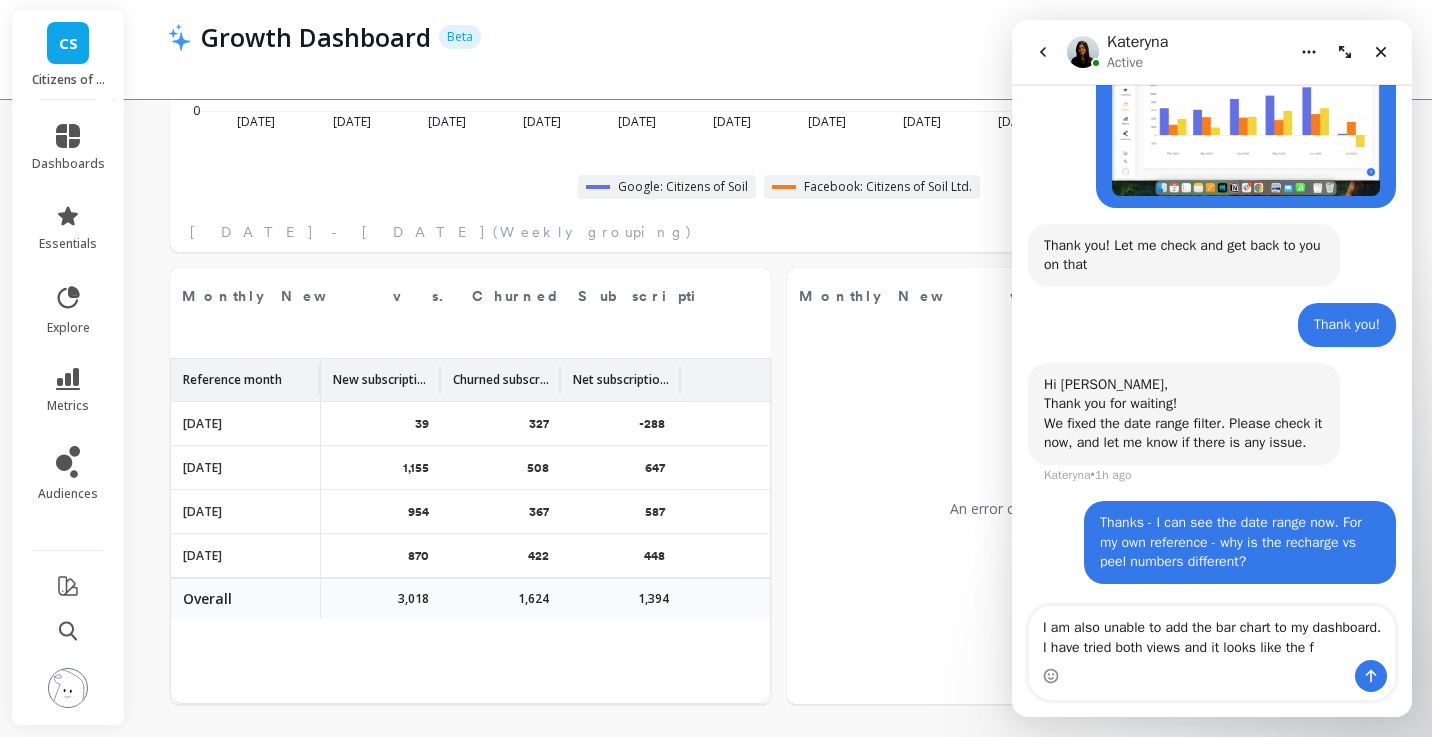scroll, scrollTop: 3360, scrollLeft: 0, axis: vertical 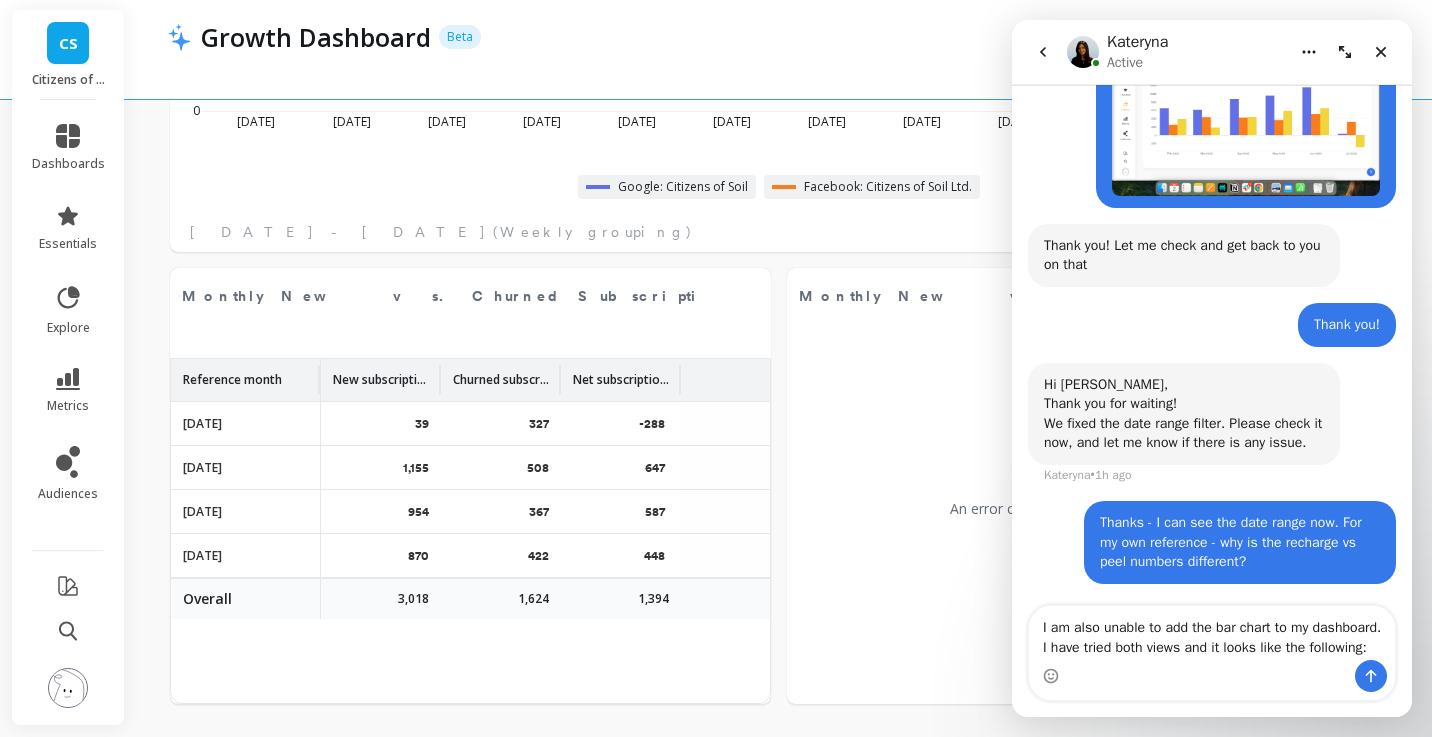 type on "I am also unable to add the bar chart to my dashboard. I have tried both views and it looks like the following:" 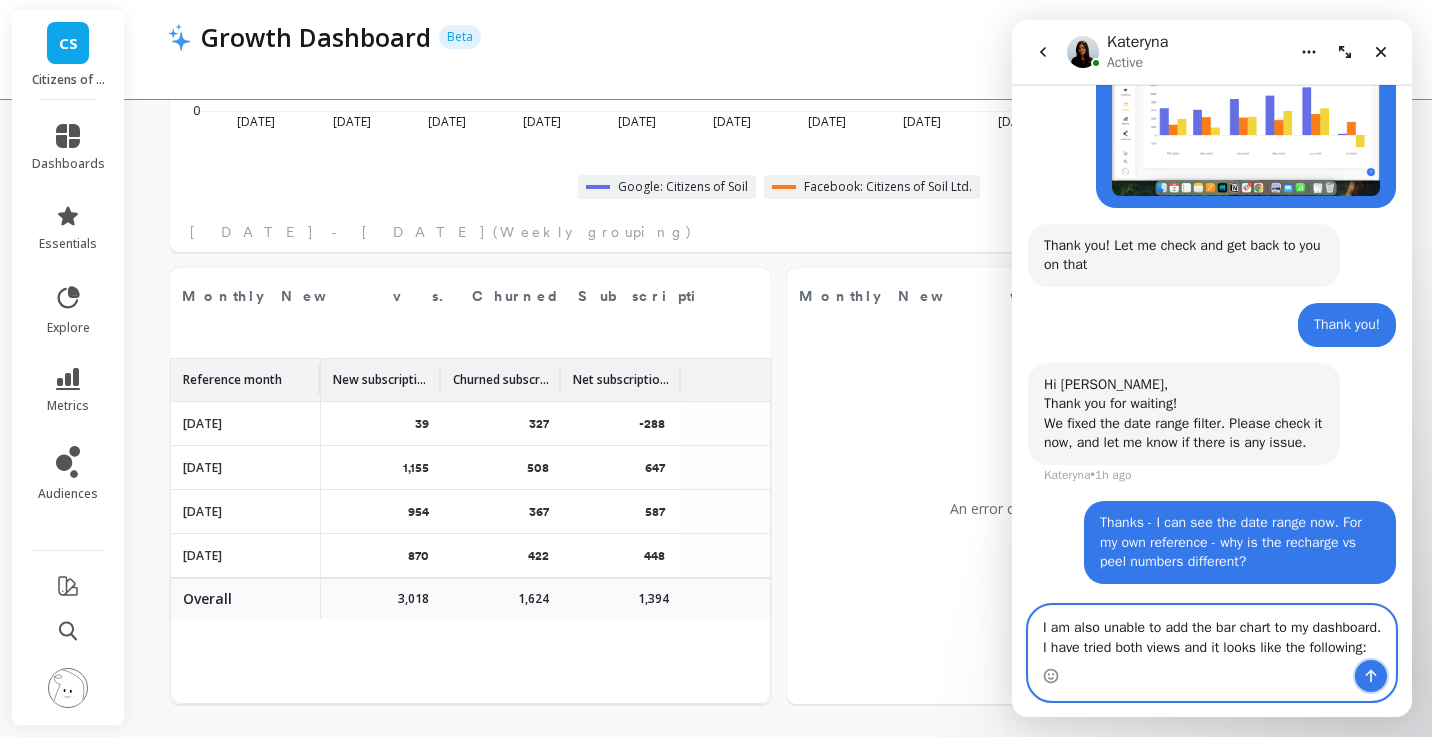 click 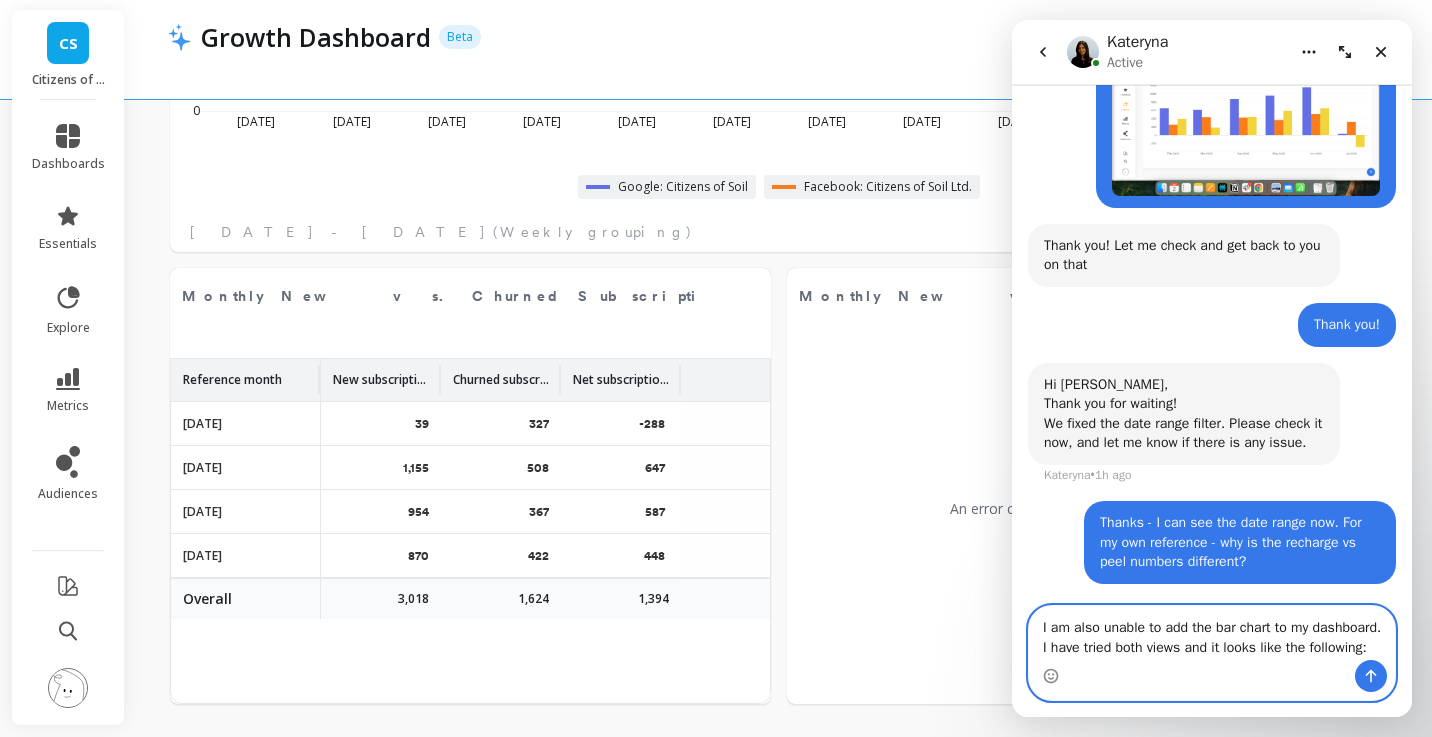 type 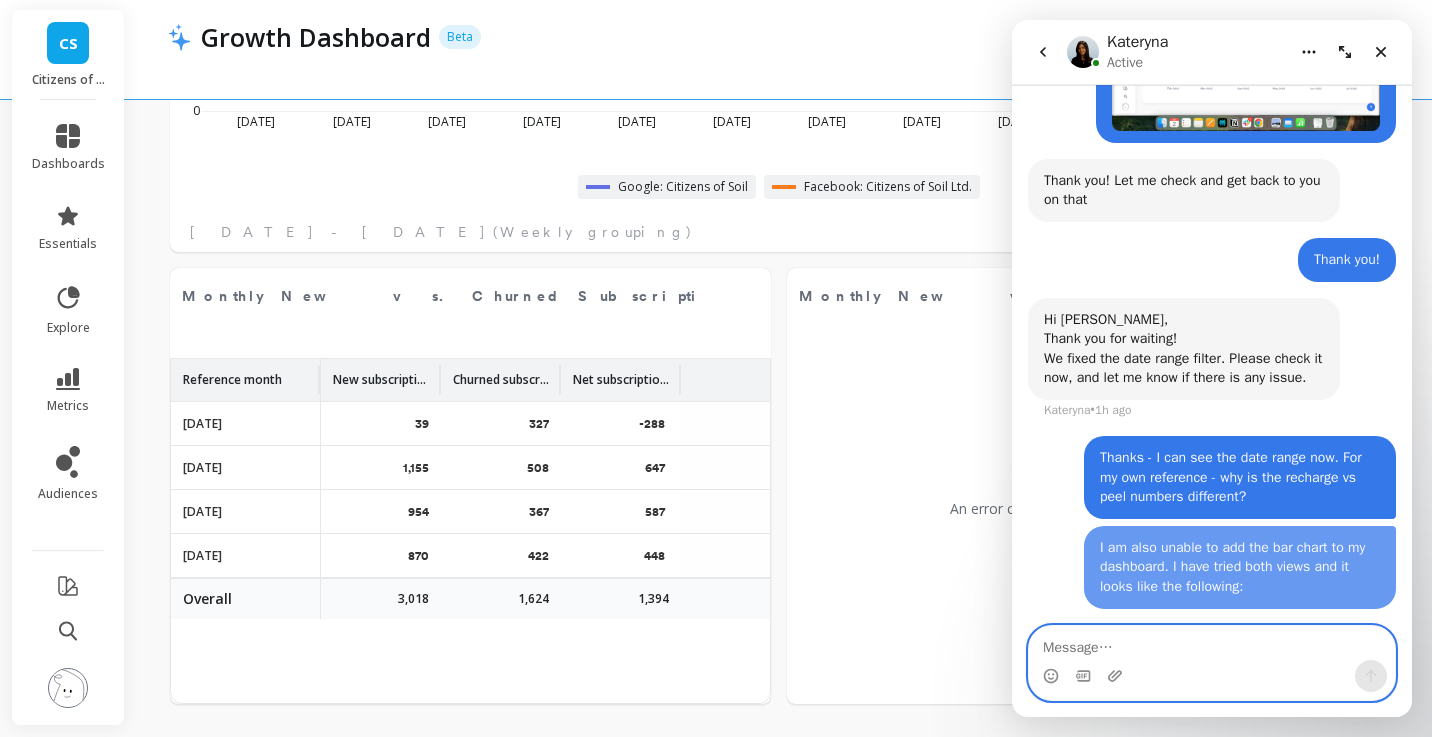 scroll, scrollTop: 3405, scrollLeft: 0, axis: vertical 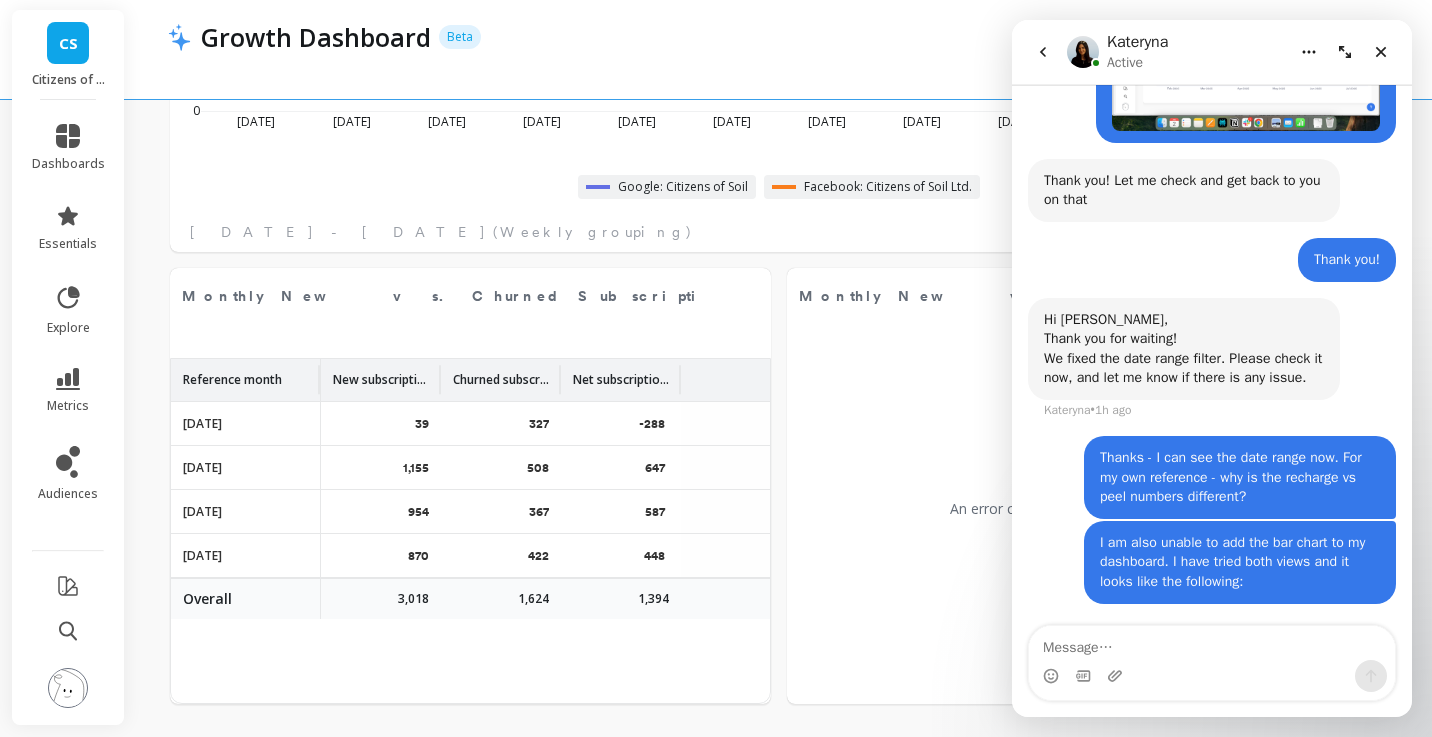 click on "CPA (Meta + Google) Edit Widget & Insights £32.73 Feb 1 - Jul 1, 2025 Blended CPA (All Channels) Edit Widget & Insights £15 Feb 1 - Jul 1, 2025 Total Sales (Non-club) Edit Widget & Insights £176,842 Jan 1 - Jul 1, 2025 Total Sales Edit Widget & Insights £737,838 Jan 1 - Jul 1, 2025 Active Subscriptions (Excl. Gift Subscriptions) Edit Widget & Insights 8,866 Regular Feb 1 - Jul 1, 2025 Gift Subscriptions Edit Widget & Insights 799 Feb 1 - Jul 1, 2025 Average Order Value Edit Widget & Insights £18.03 Feb 1 - Jul 1, 2025 MRR Edit Widget & Insights £106,951.69 Jan 1 - Jul 1, 2025 ROAS From Attributed Revenue (Meta + Google) Edit Widget & Insights 0.81 Feb 1 - Jul 1, 2025 CPA (Meta + Google) Edit Widget & Insights Jan 26 2025 Feb 9 Feb 23 Mar 9 Mar 23 Apr 6 Apr 20 May 4 May 18 Jun 1 Jun 15 Jun 29 0 10 20 30 40 Google: Citizens of Soil Facebook: Citizens of Soil Ltd. Feb 1 - Jul 1, 2025 (Weekly grouping) Gift Subscriptions Edit Widget & Insights Jan 26 2025 Feb 9 Feb 23 Mar 9 Mar 23 Apr 6 Apr 20 May 4 May 18" at bounding box center [778, -538] 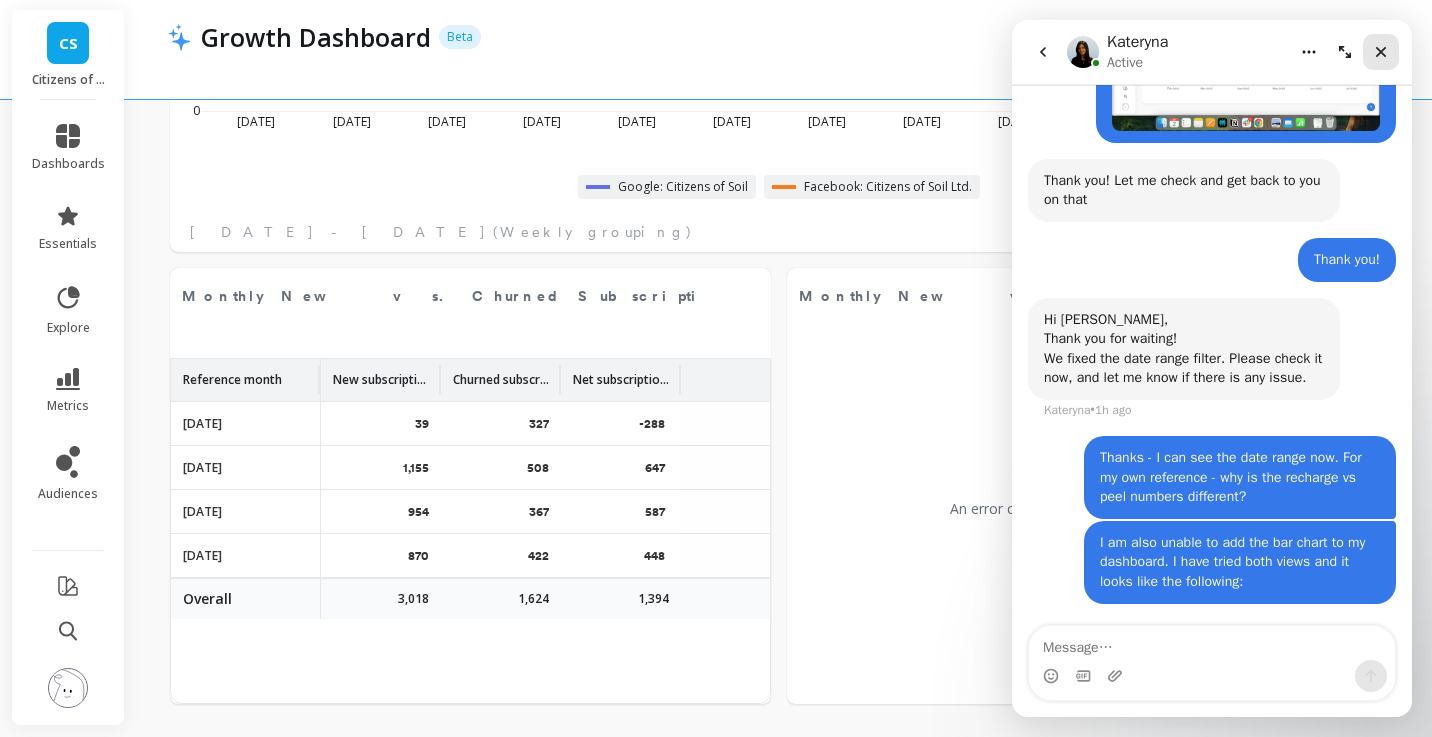 click at bounding box center (1381, 52) 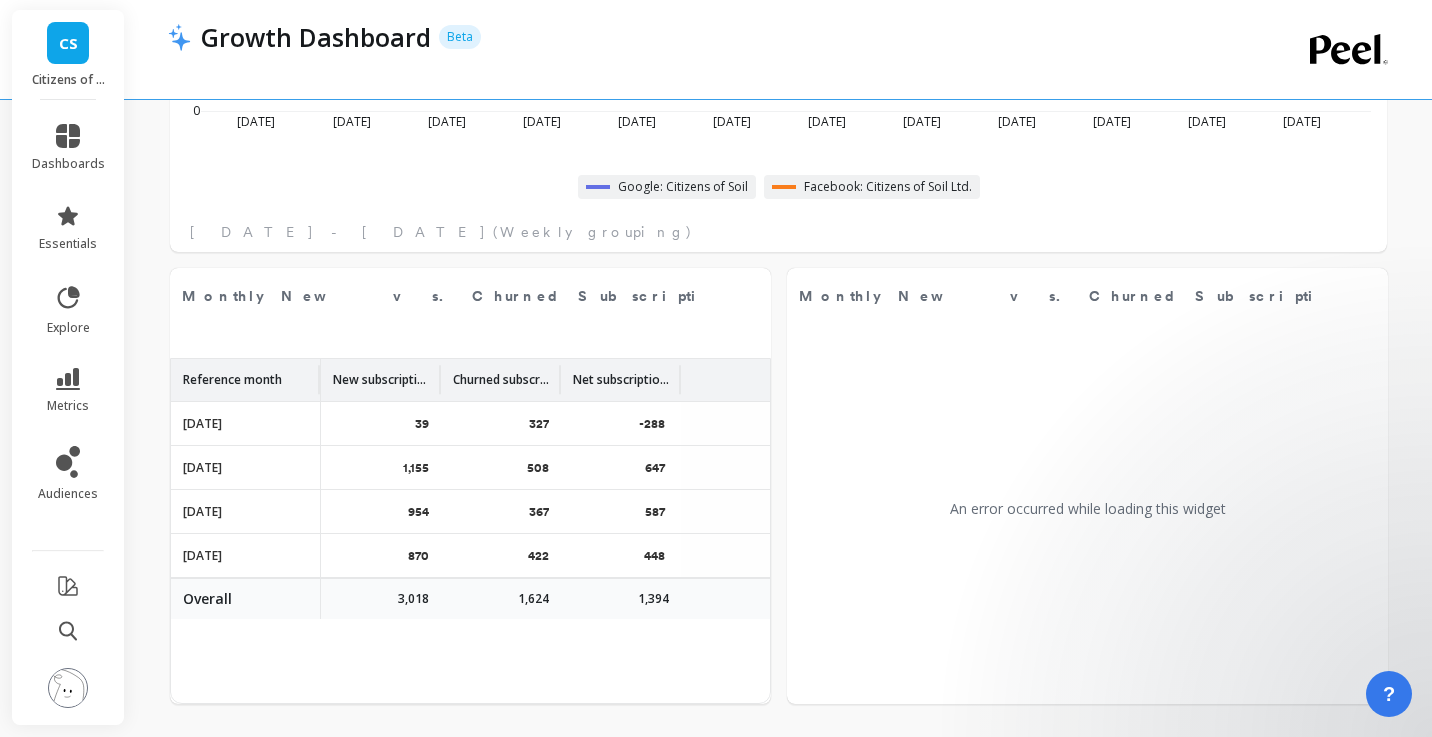 scroll, scrollTop: 0, scrollLeft: 0, axis: both 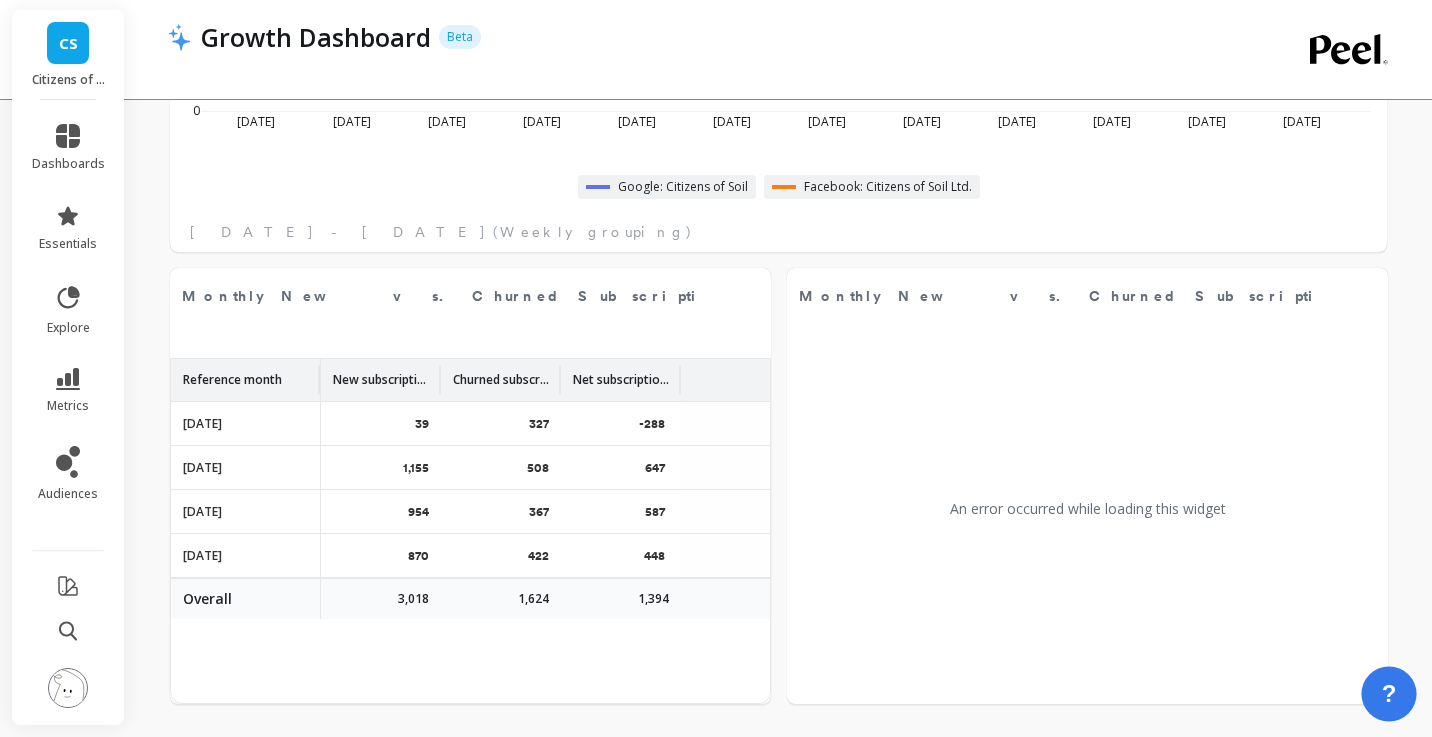 click on "?" at bounding box center (1388, 693) 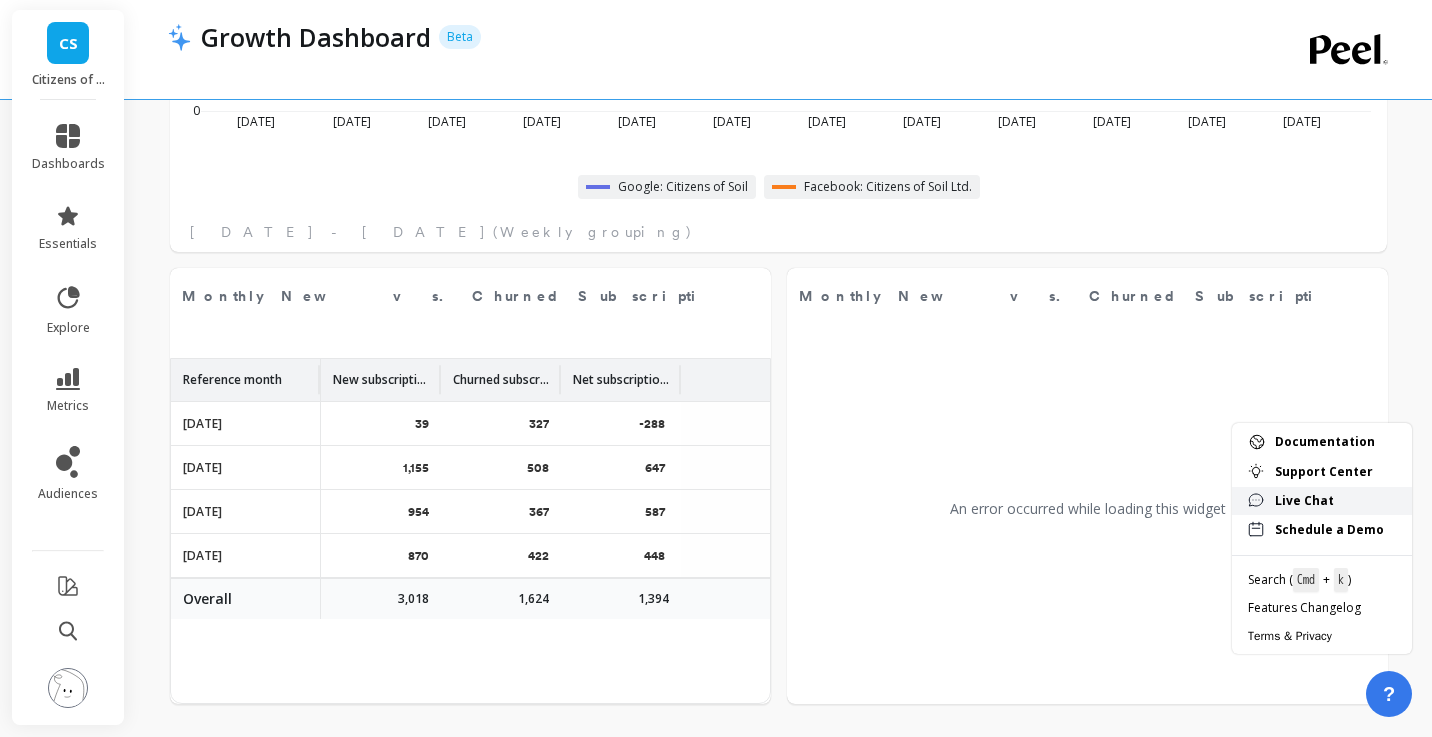 click on "Live Chat" at bounding box center [1335, 501] 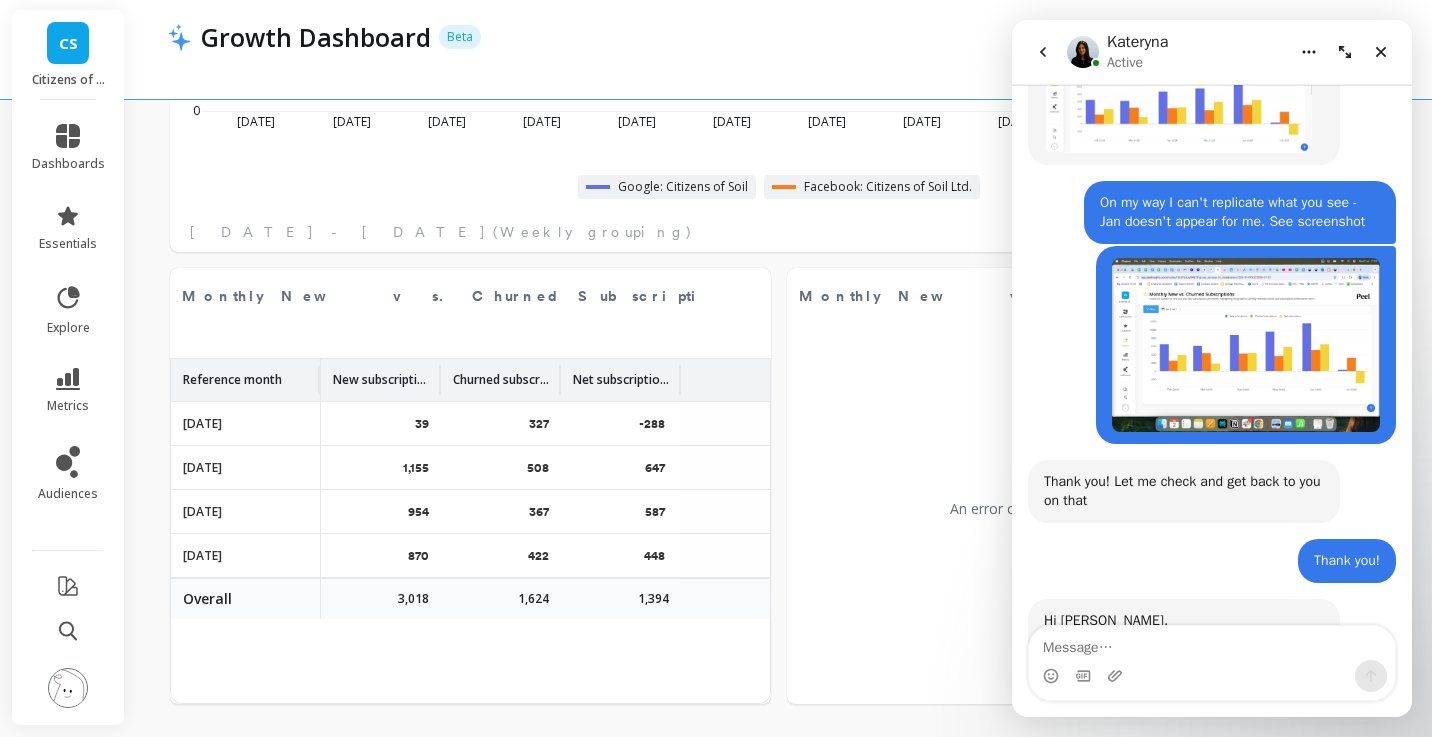 scroll, scrollTop: 3405, scrollLeft: 0, axis: vertical 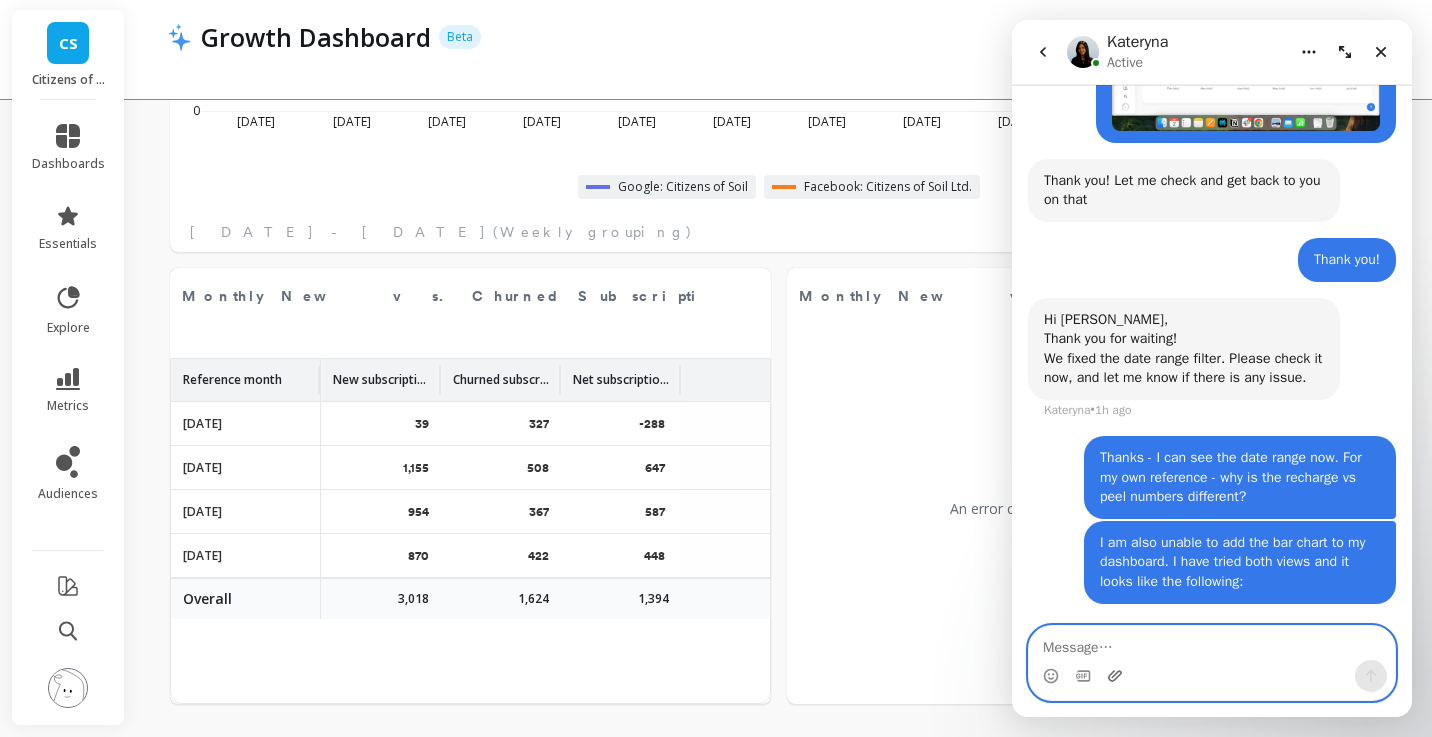 click 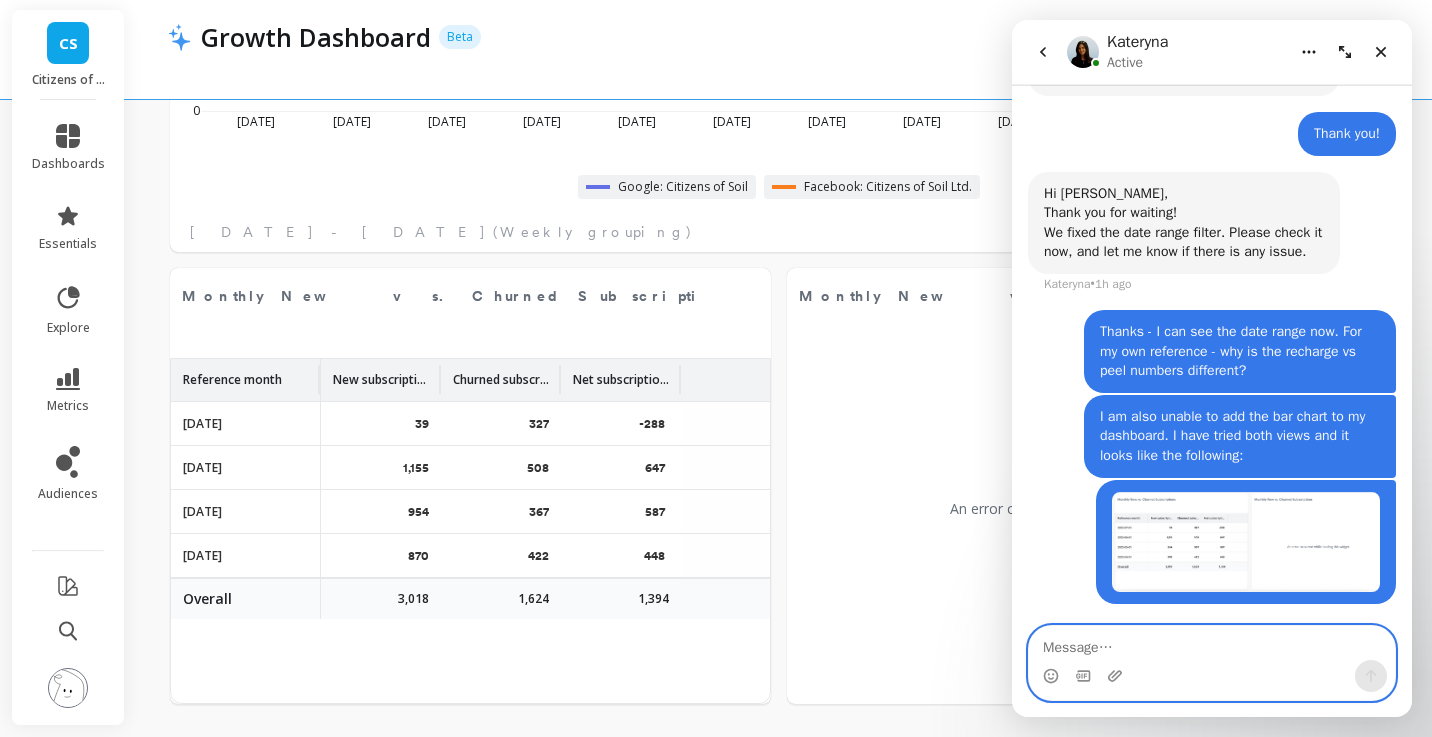 scroll, scrollTop: 3531, scrollLeft: 0, axis: vertical 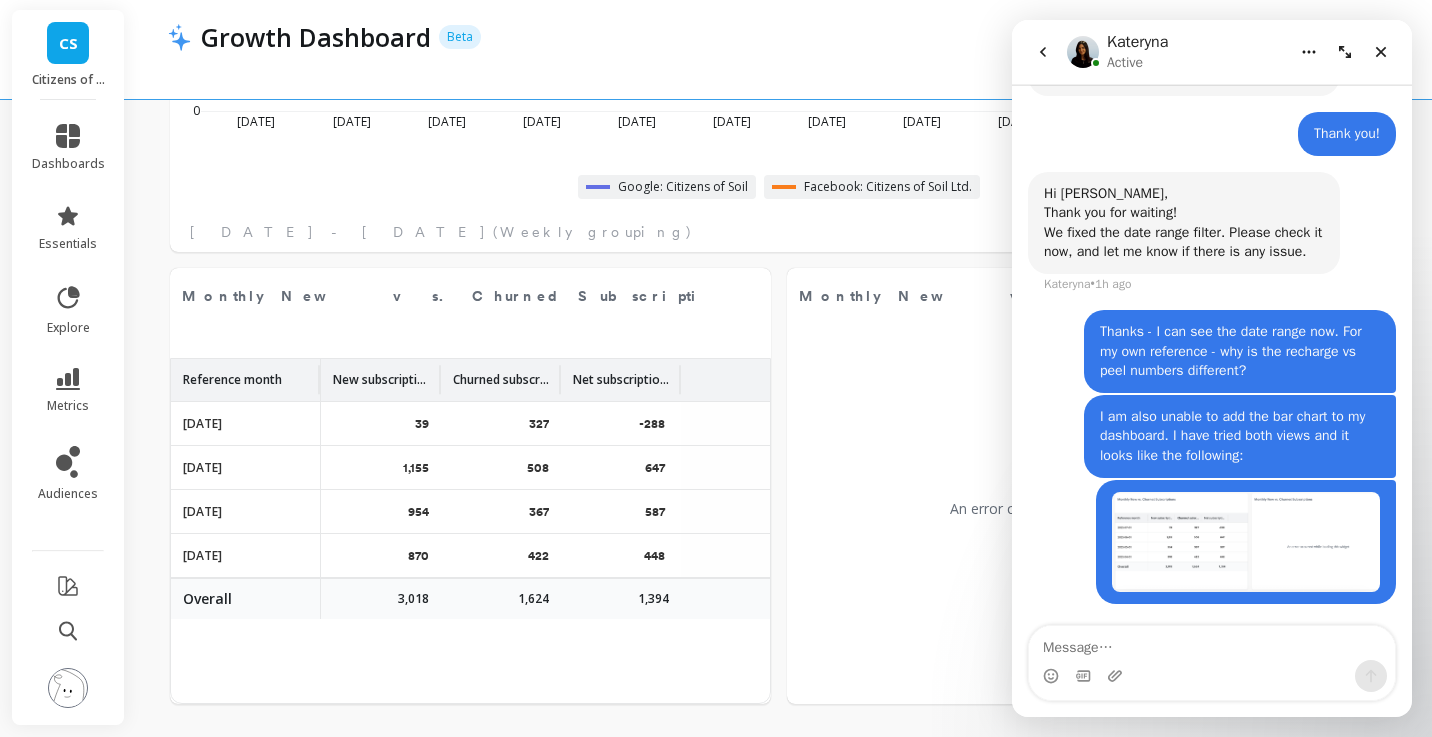 click at bounding box center (1246, 542) 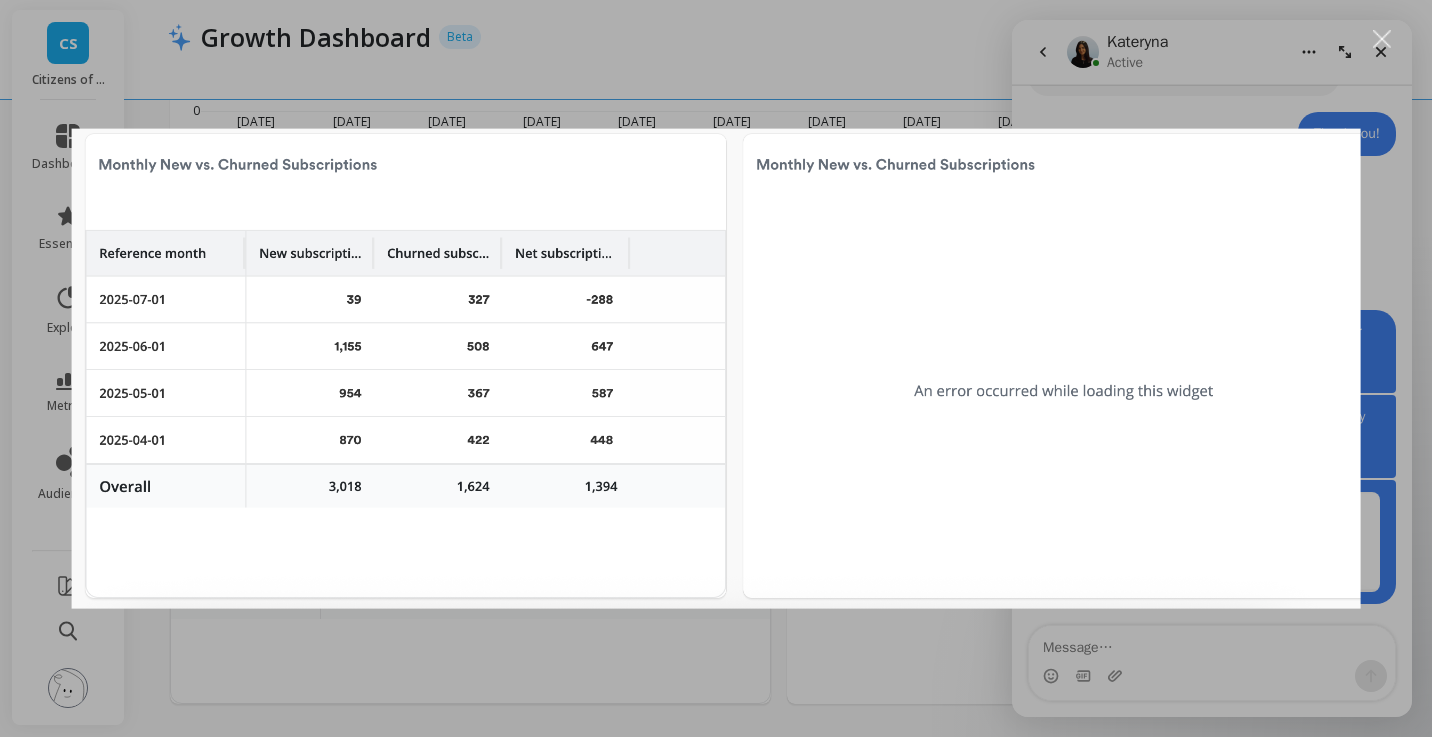 scroll, scrollTop: 0, scrollLeft: 0, axis: both 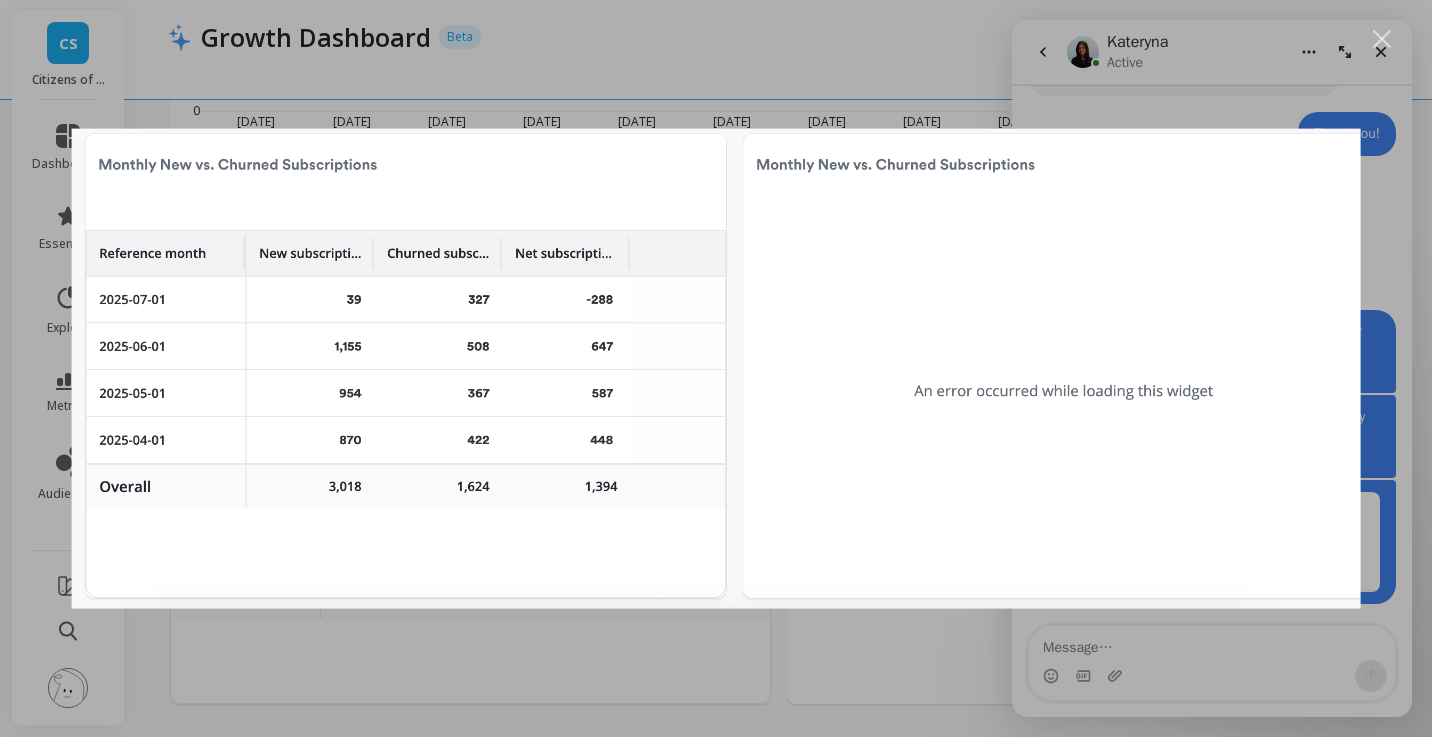 click at bounding box center [716, 368] 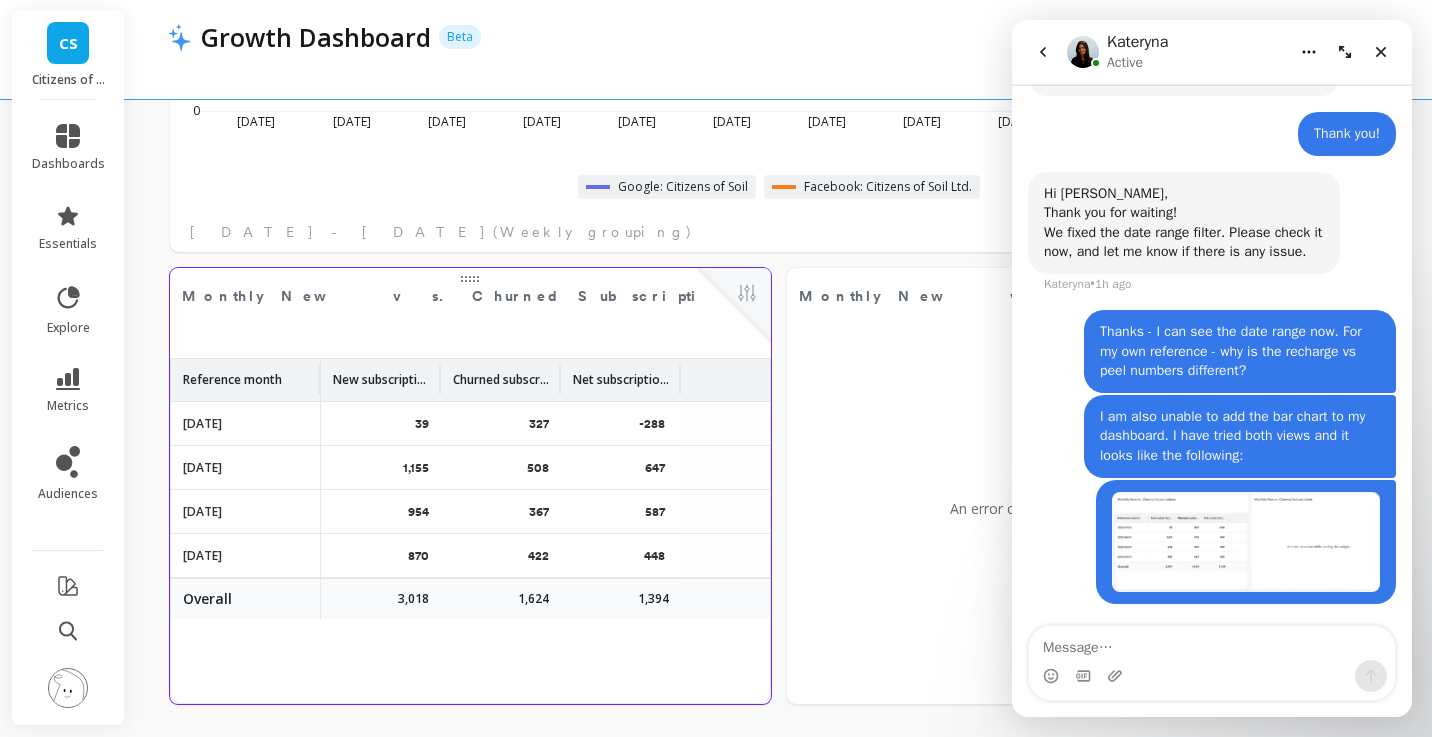 click at bounding box center [734, 305] 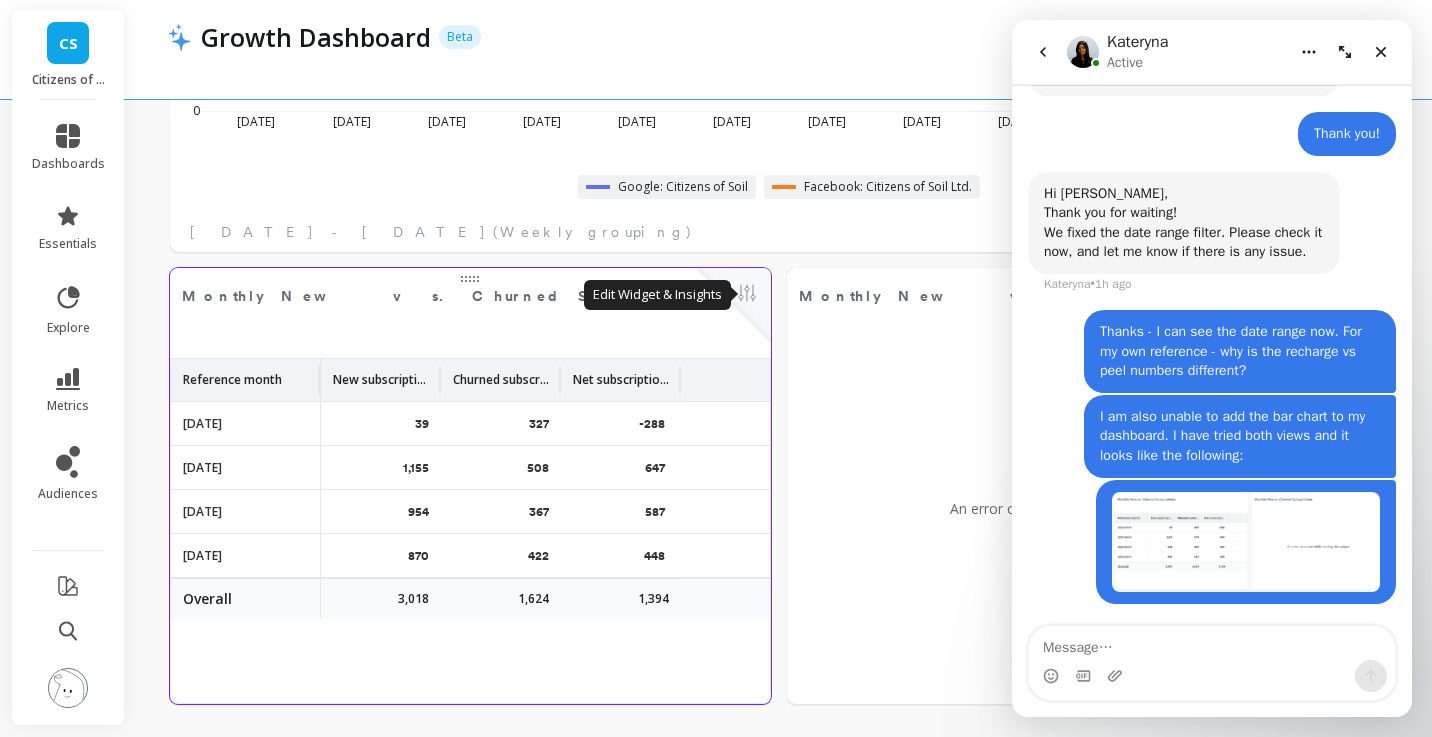 click at bounding box center (747, 295) 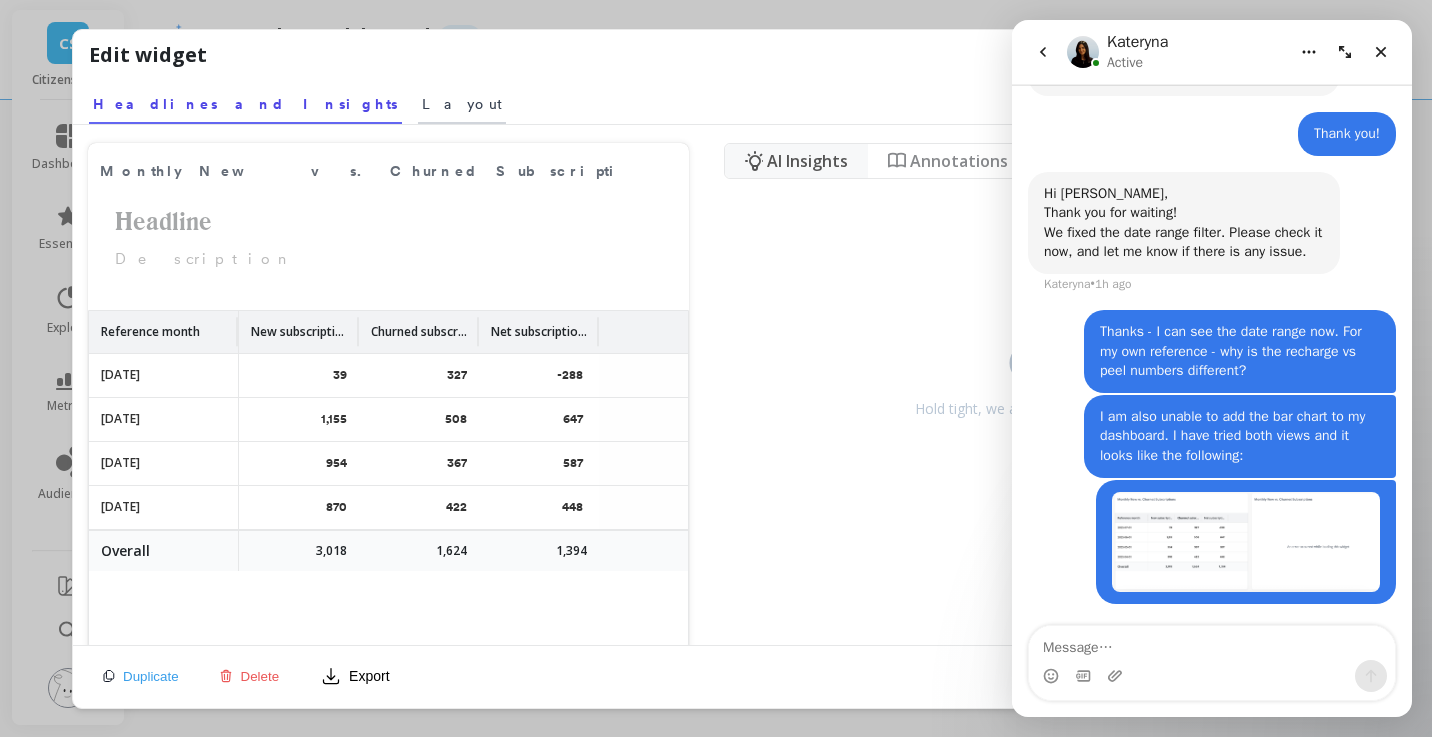 click on "Layout" at bounding box center (462, 104) 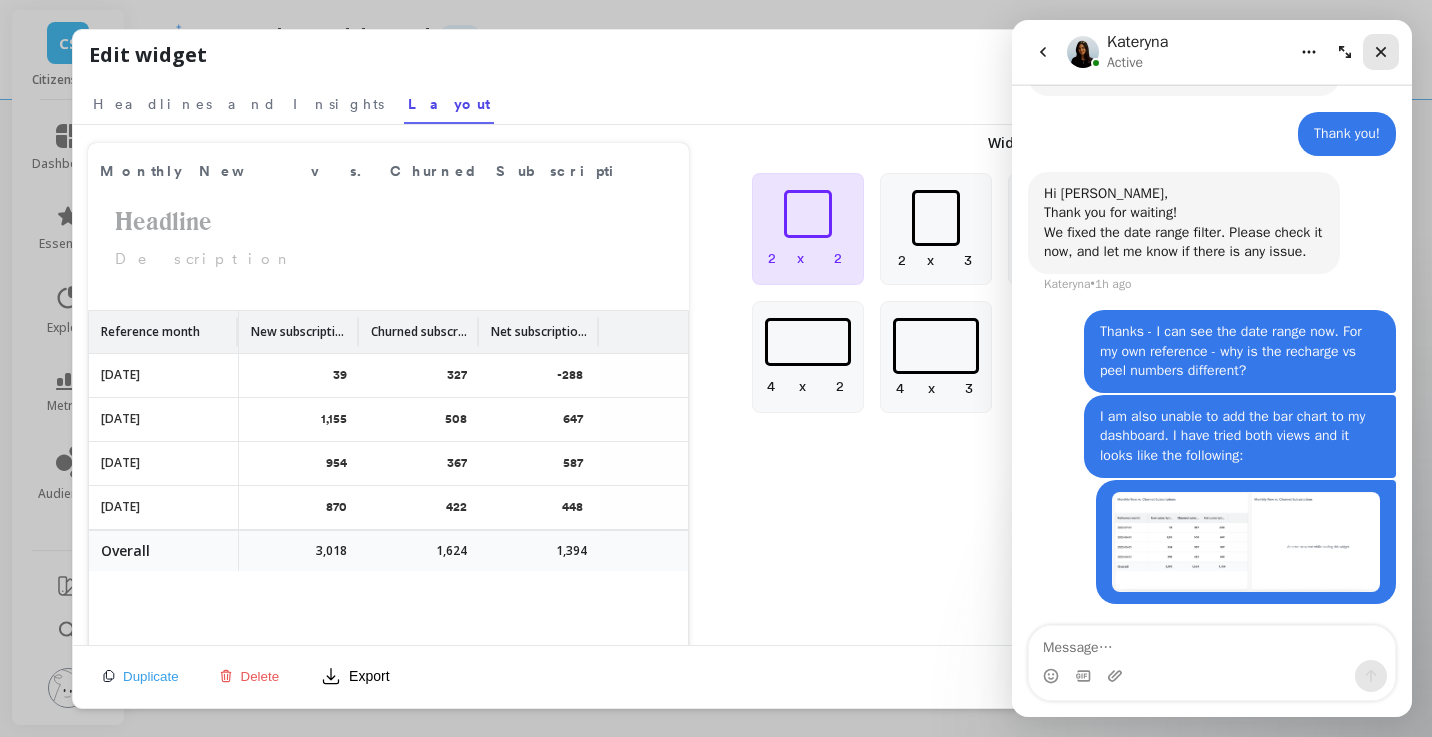 click at bounding box center (1381, 52) 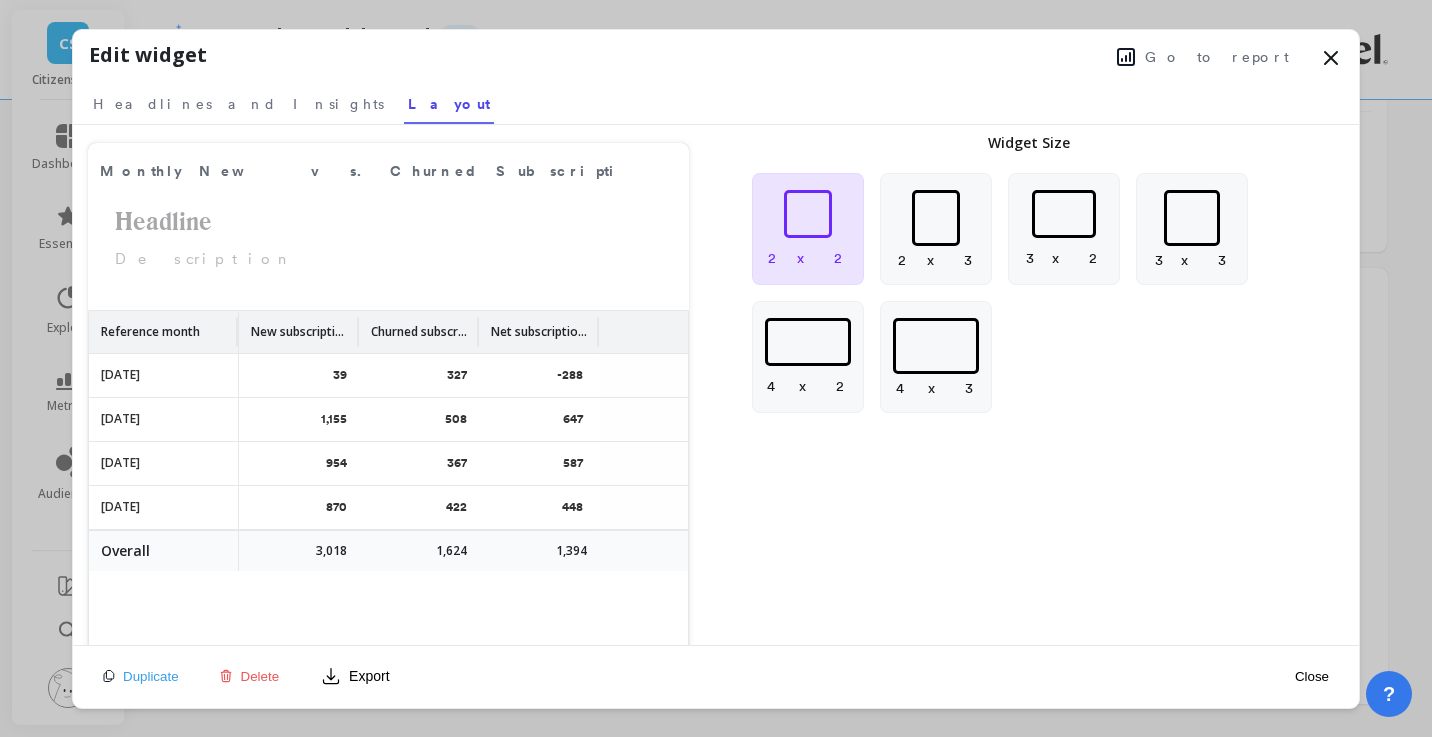 click on "Edit widget Go to report" at bounding box center [716, 59] 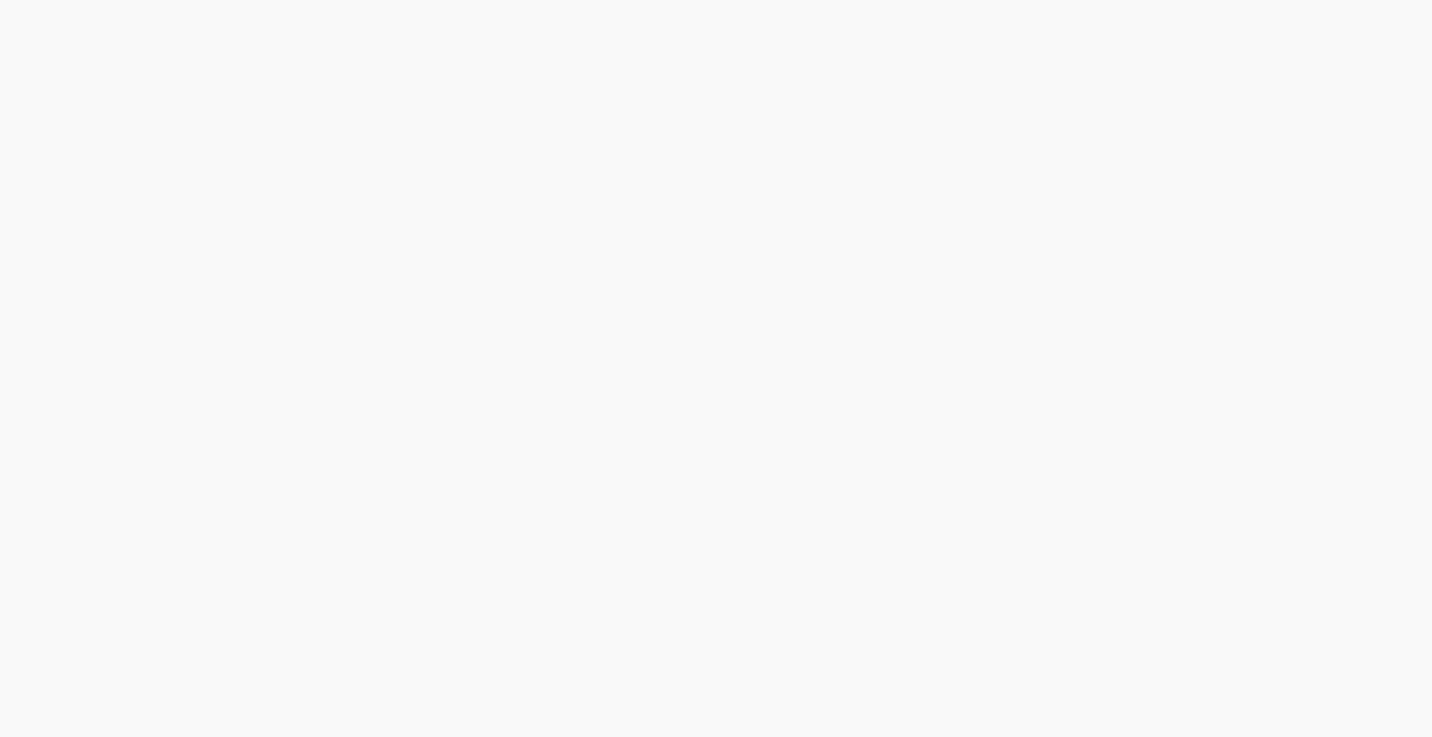 scroll, scrollTop: 0, scrollLeft: 0, axis: both 